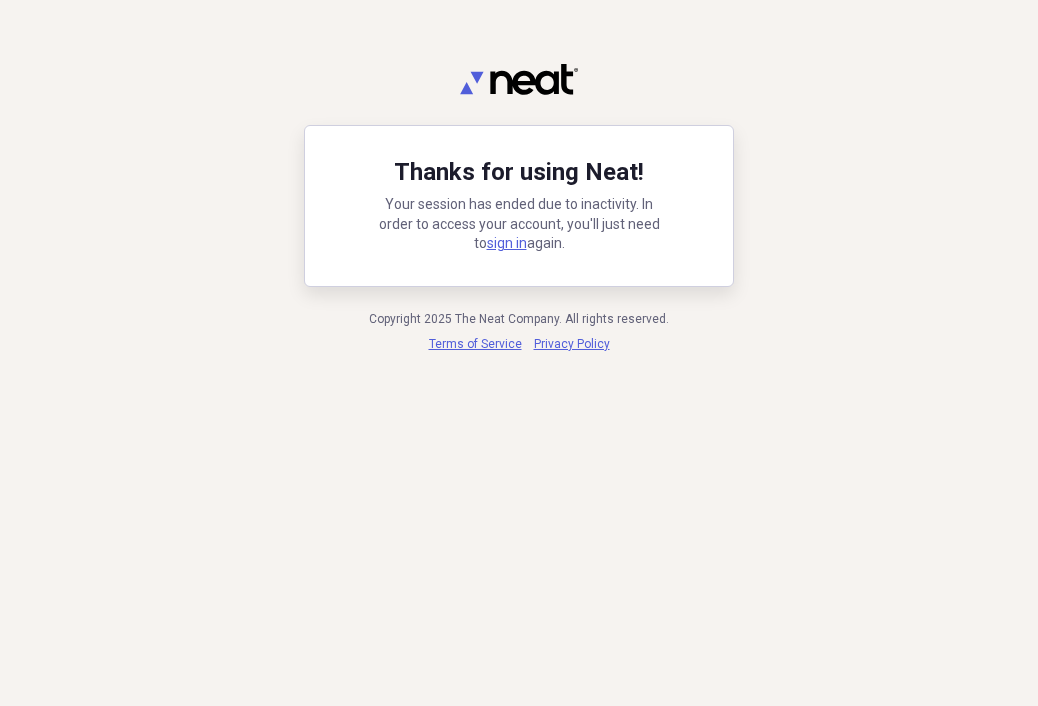 scroll, scrollTop: 0, scrollLeft: 0, axis: both 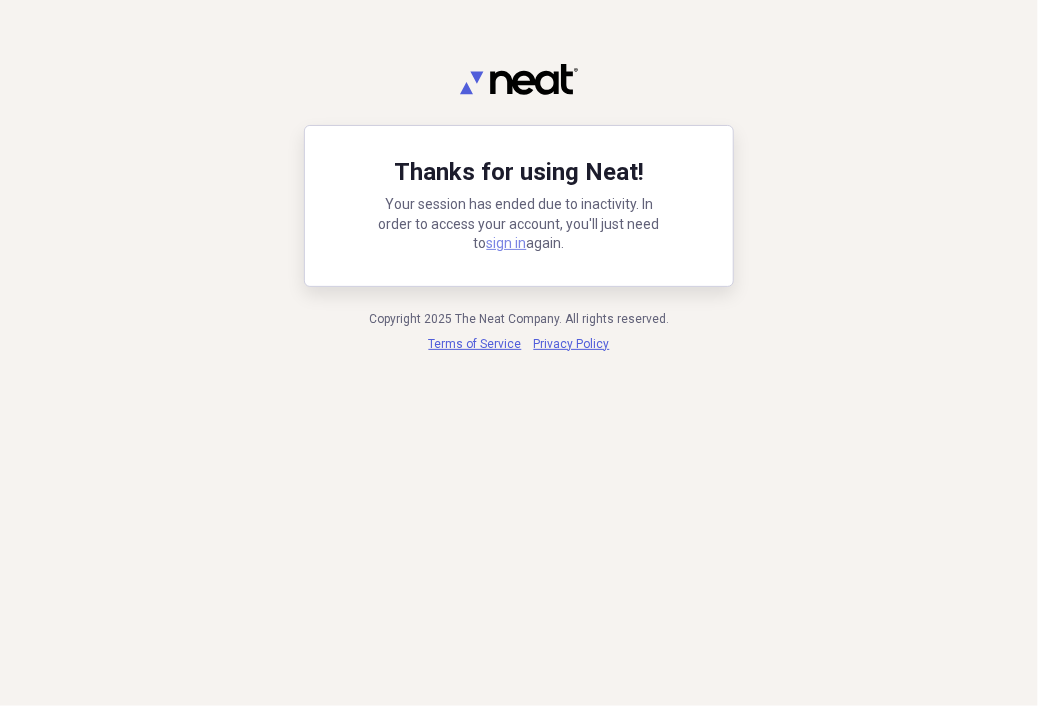 click on "sign in" at bounding box center (507, 243) 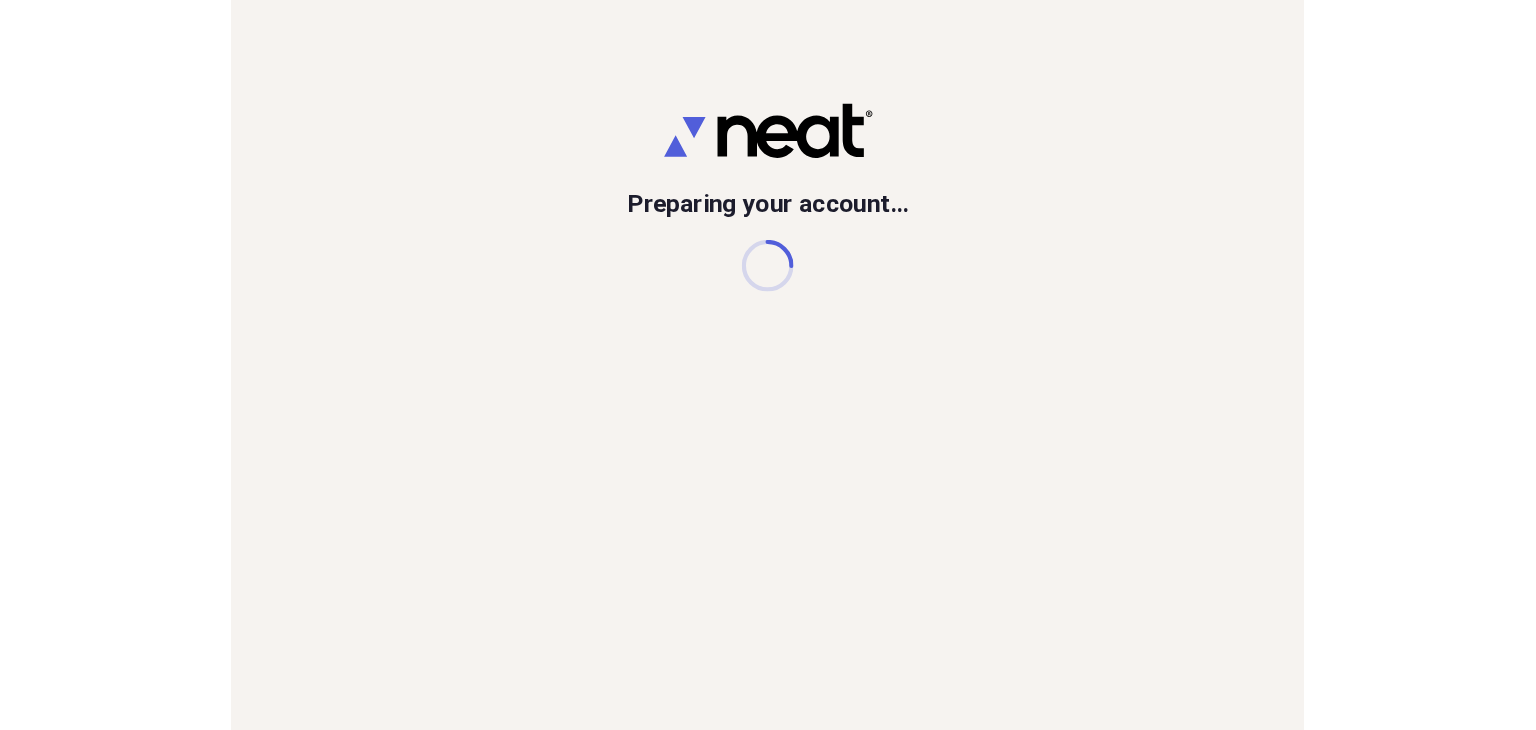 scroll, scrollTop: 0, scrollLeft: 0, axis: both 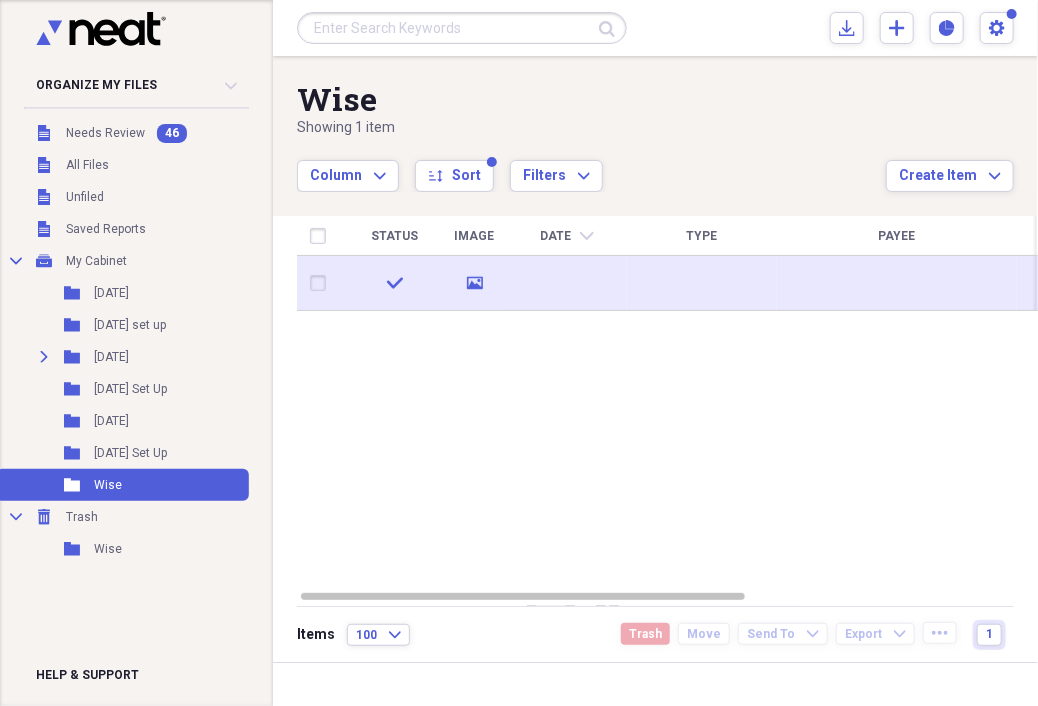 click at bounding box center [322, 283] 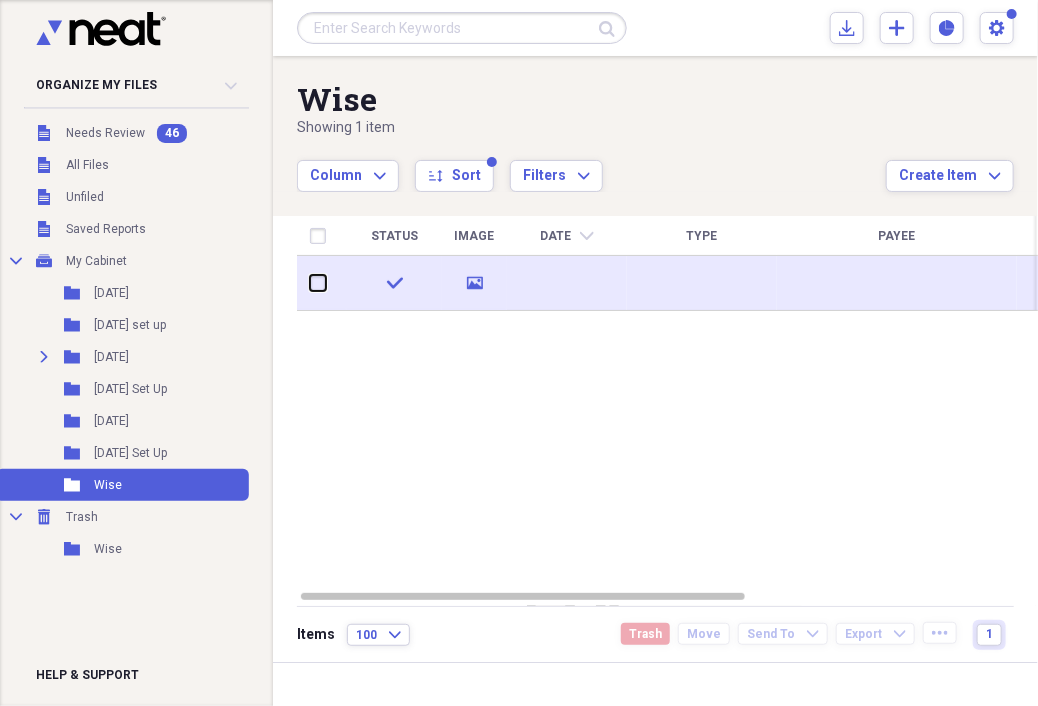 click at bounding box center (310, 283) 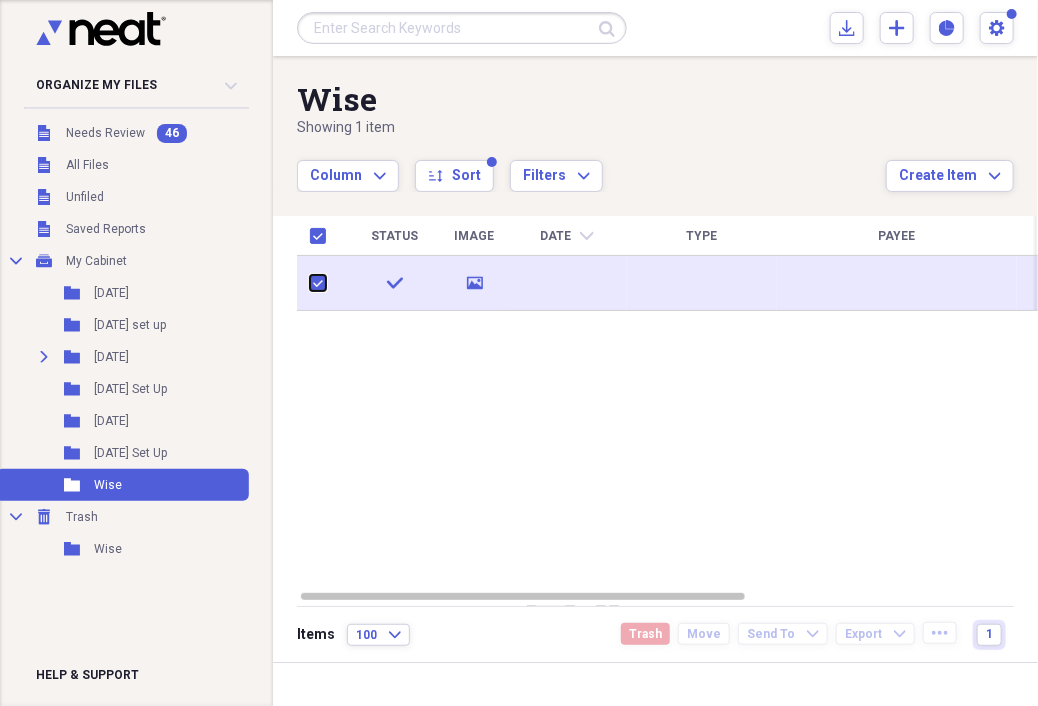 checkbox on "true" 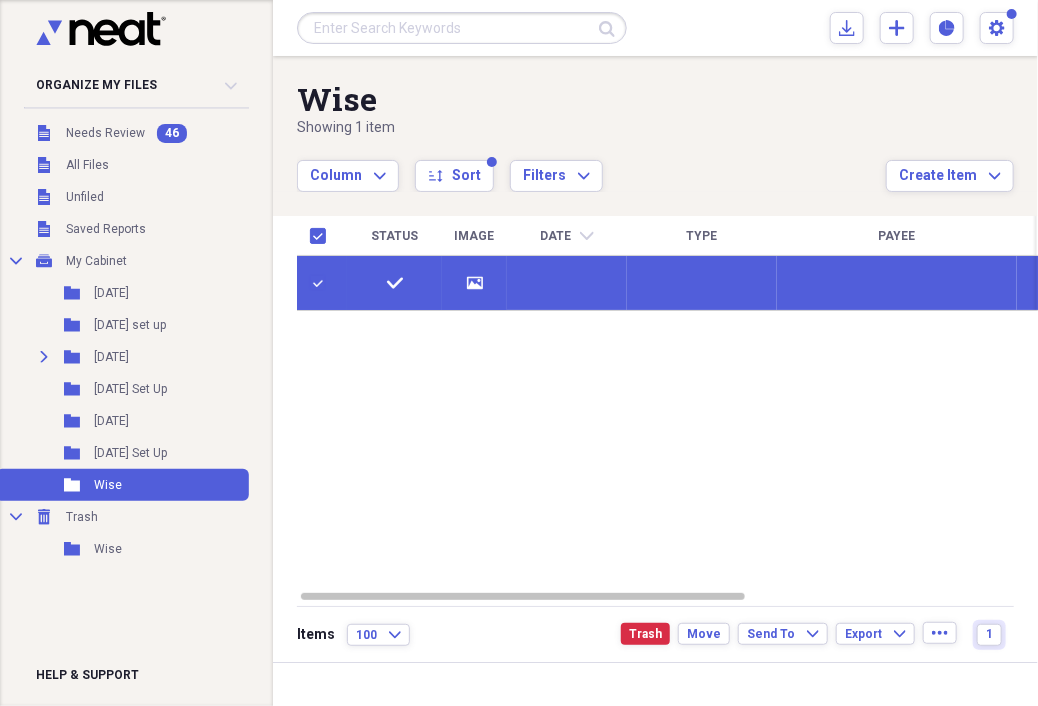 click on "Status Image Date chevron-down Type Payee Category Amount Memo Source check media Import" at bounding box center (667, 402) 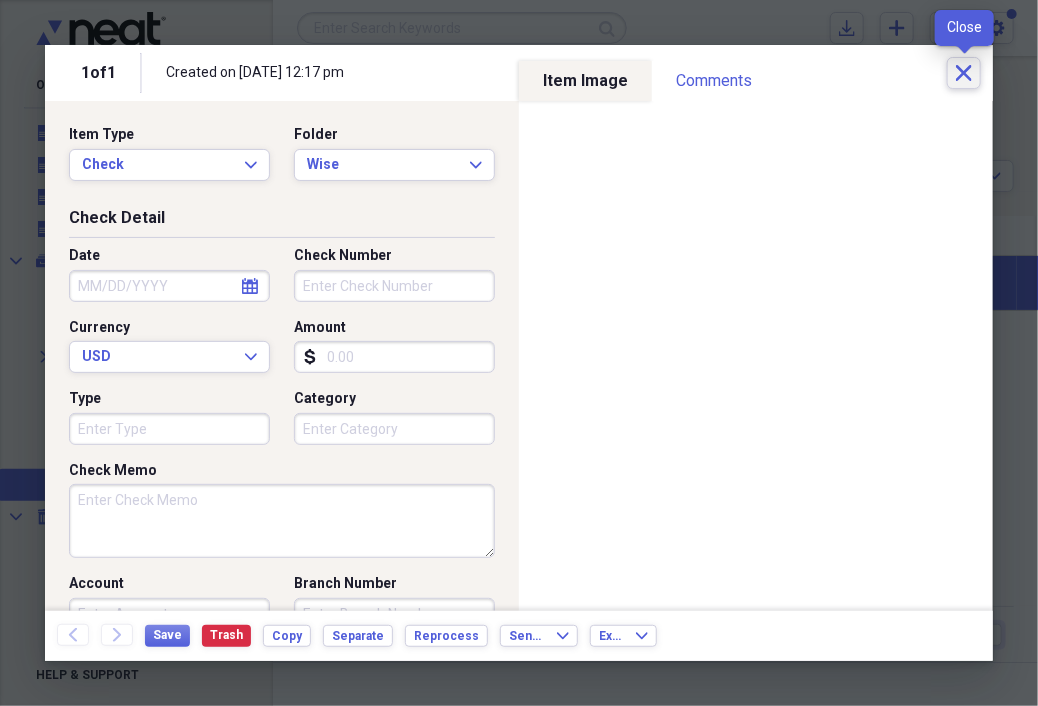 click on "Close" 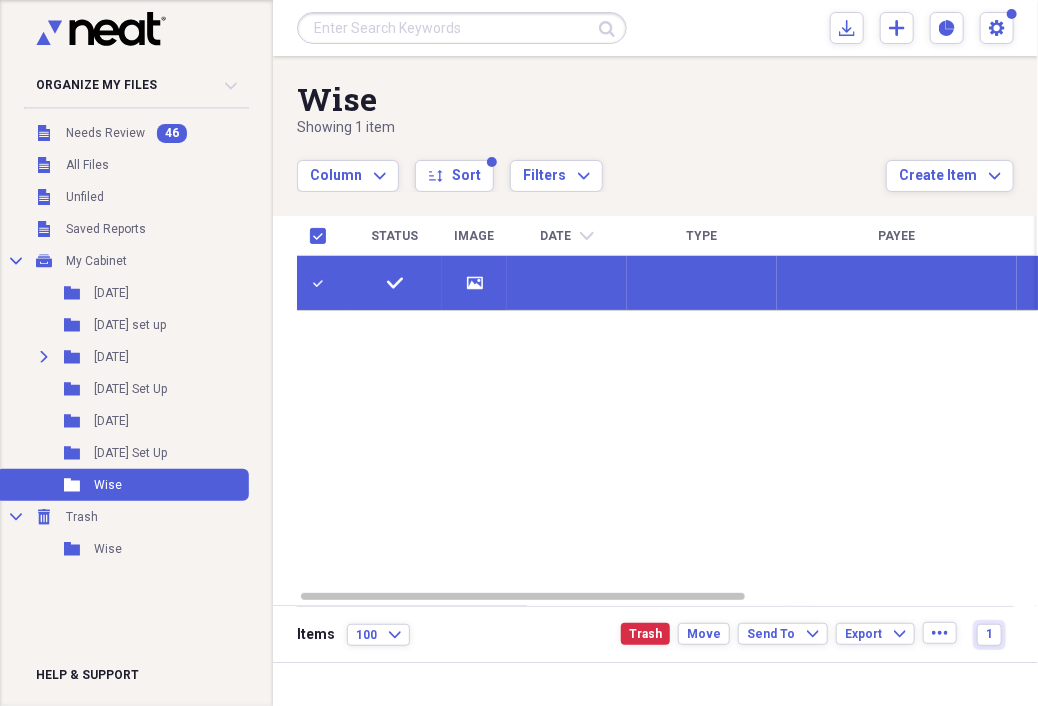 click at bounding box center [322, 283] 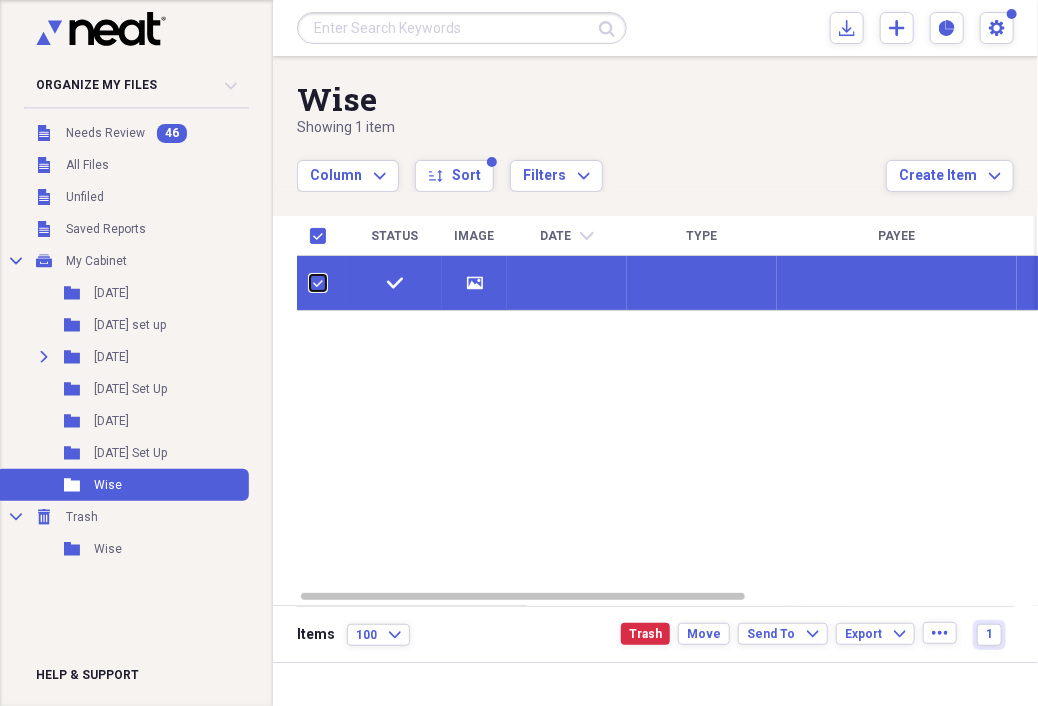 click at bounding box center [310, 283] 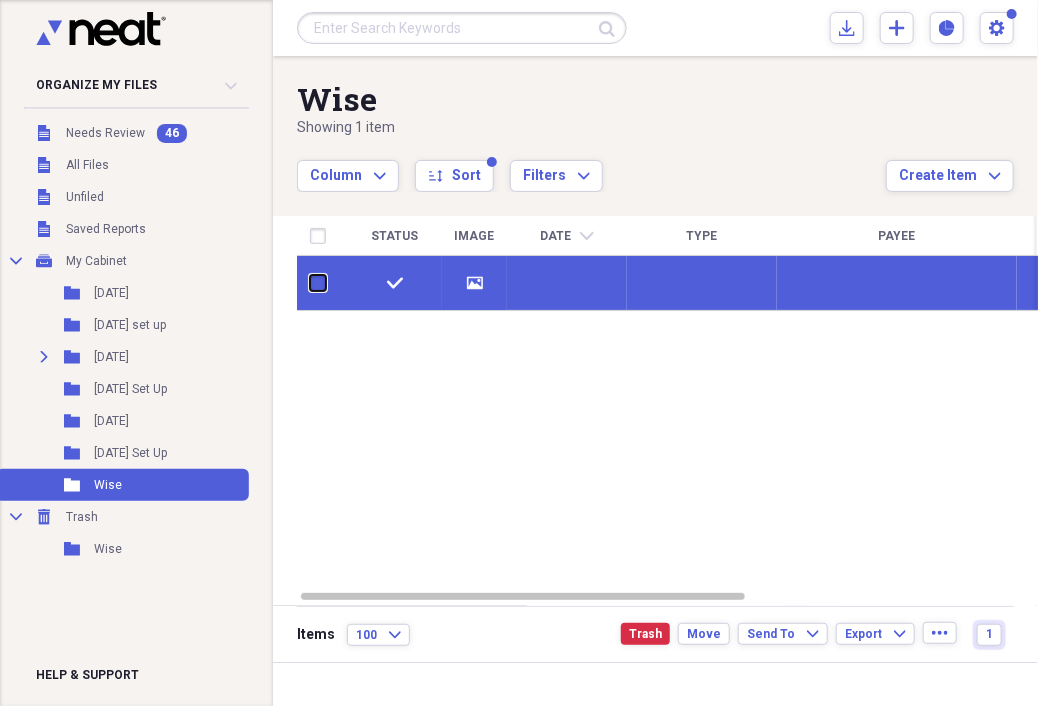 checkbox on "false" 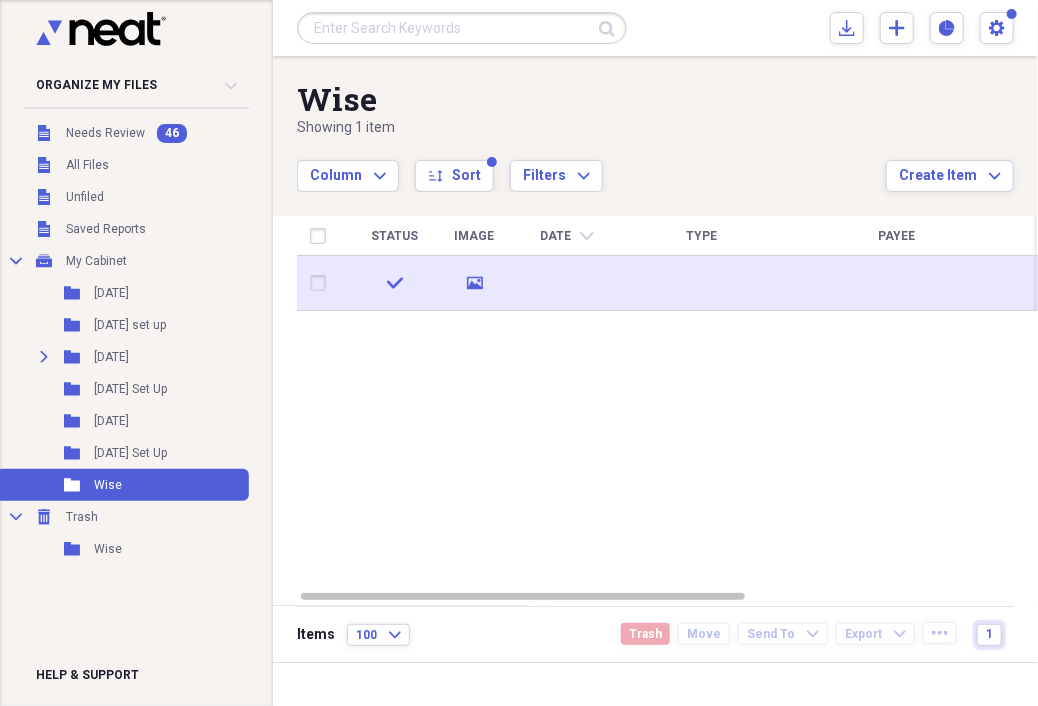 click at bounding box center (322, 283) 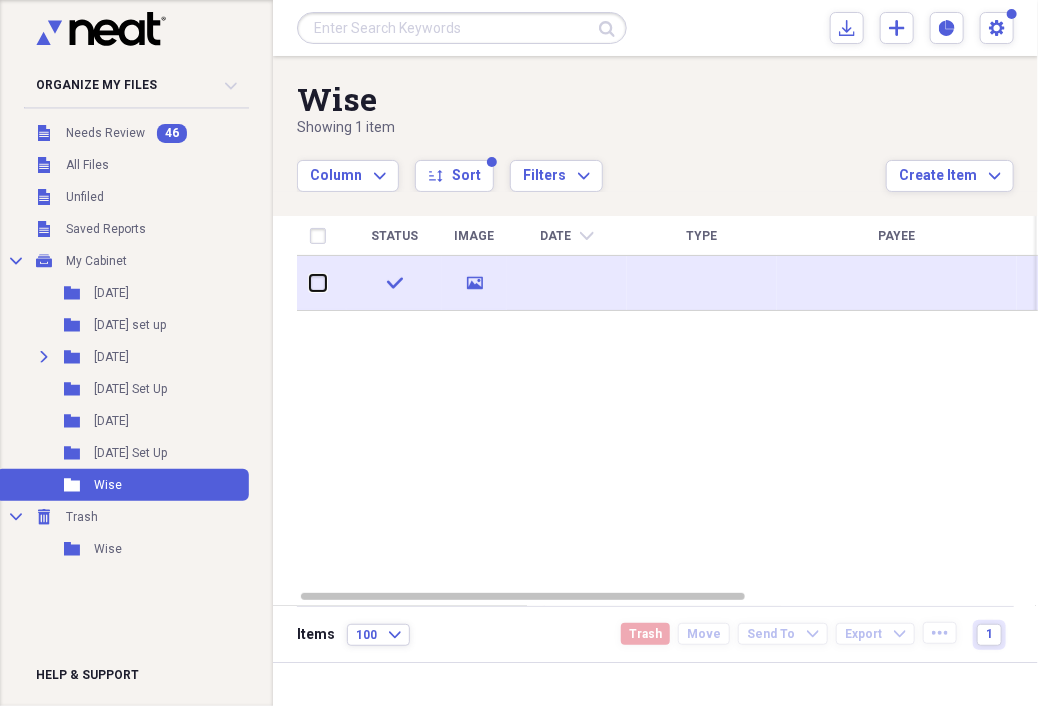 click at bounding box center [310, 283] 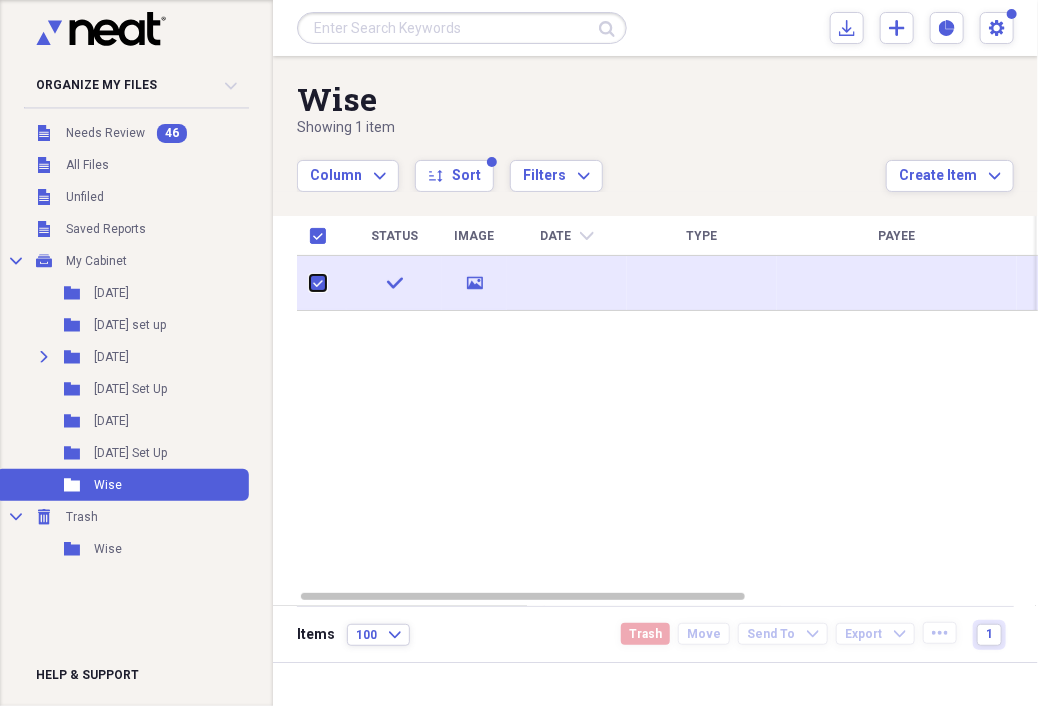 checkbox on "true" 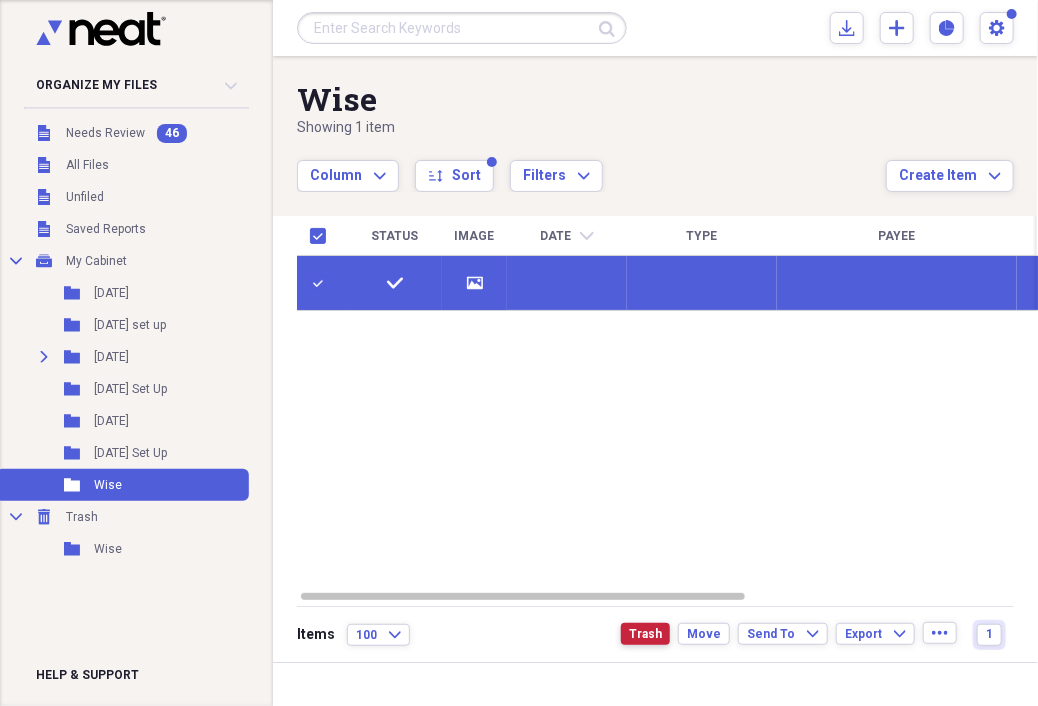 click on "Trash" at bounding box center [645, 634] 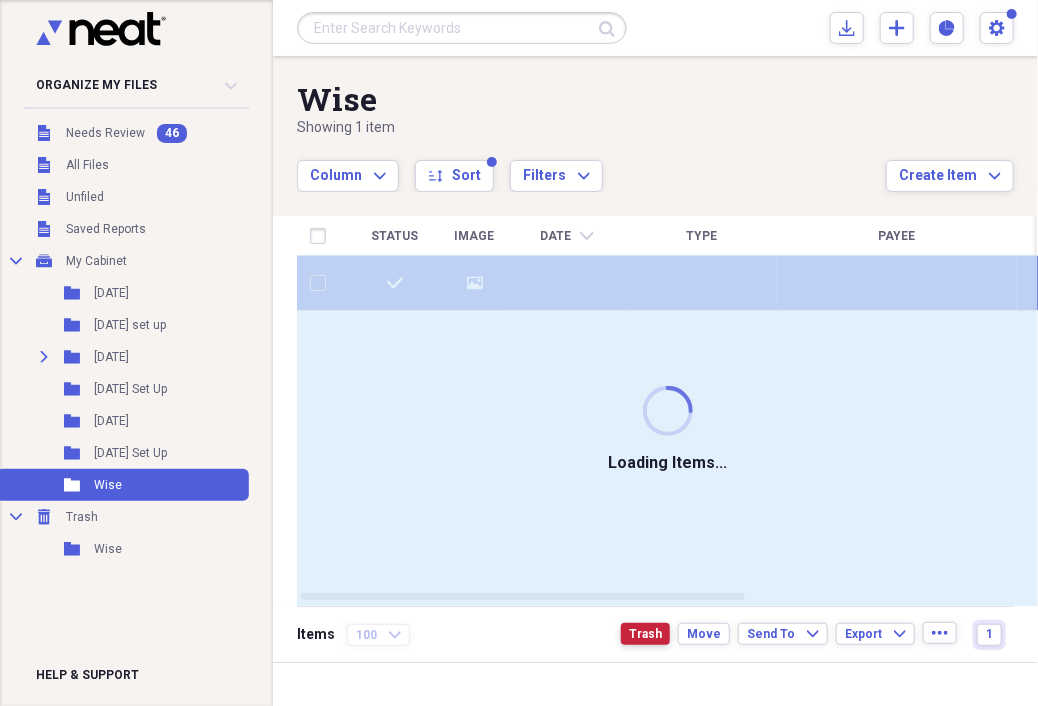 checkbox on "false" 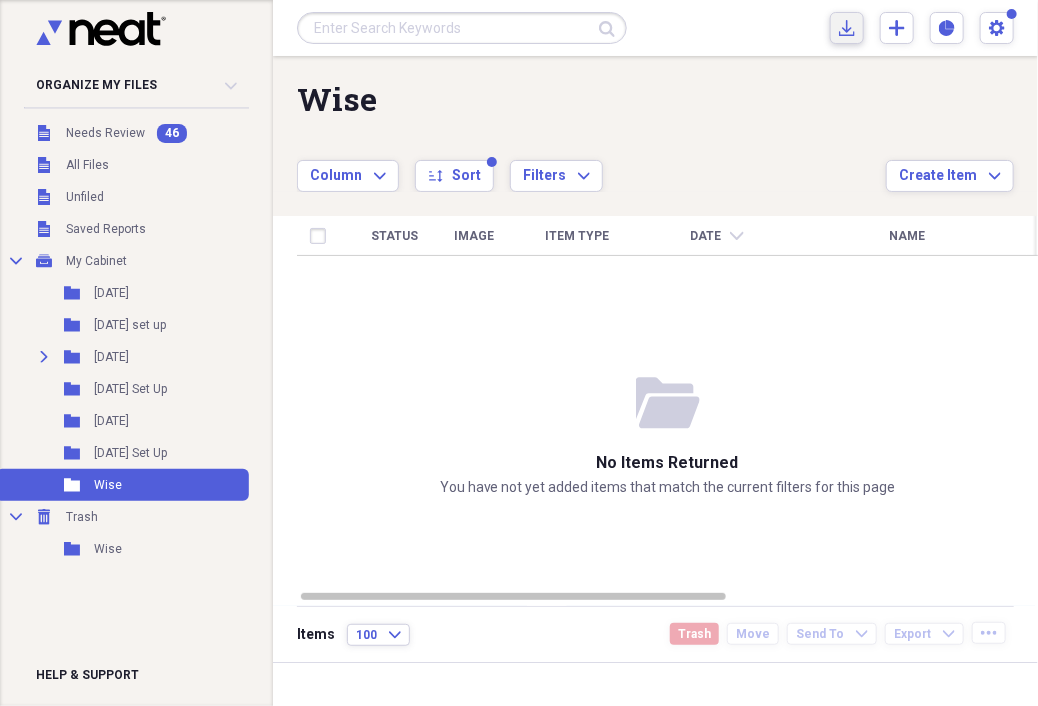 click on "Import" 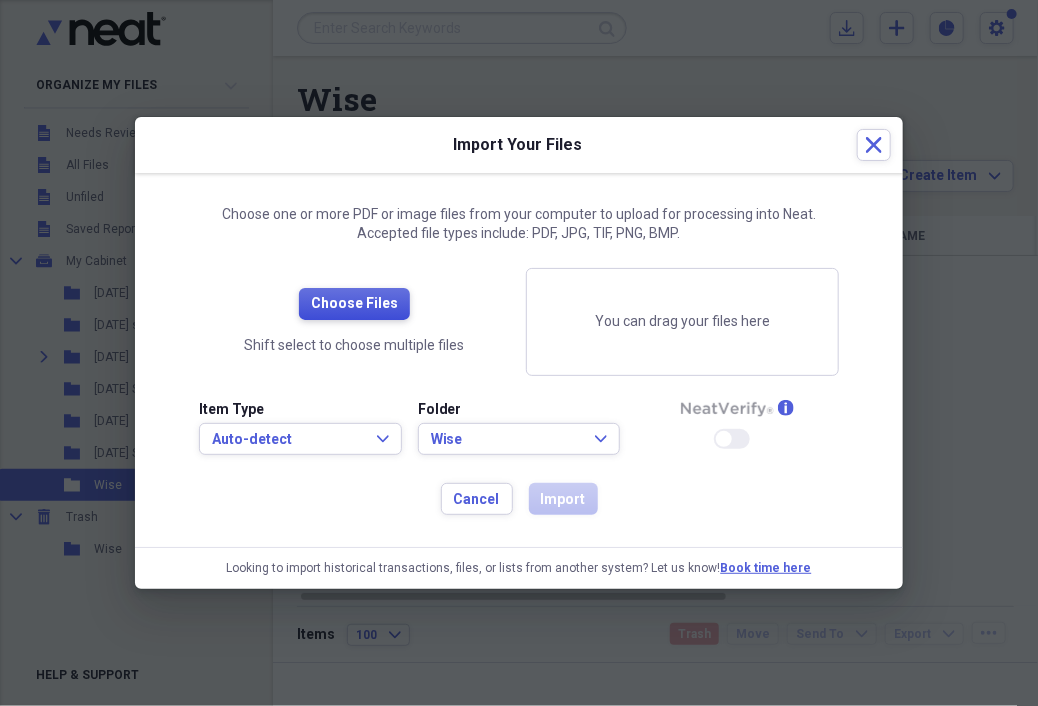 click on "Choose Files" at bounding box center [354, 304] 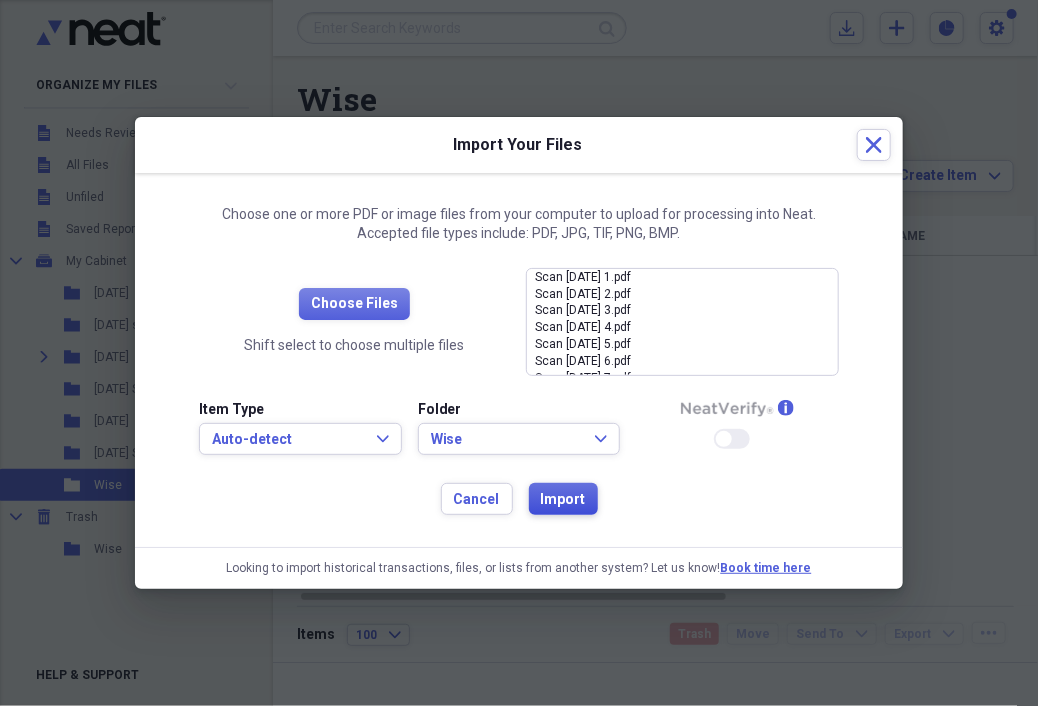 click on "Import" at bounding box center [563, 500] 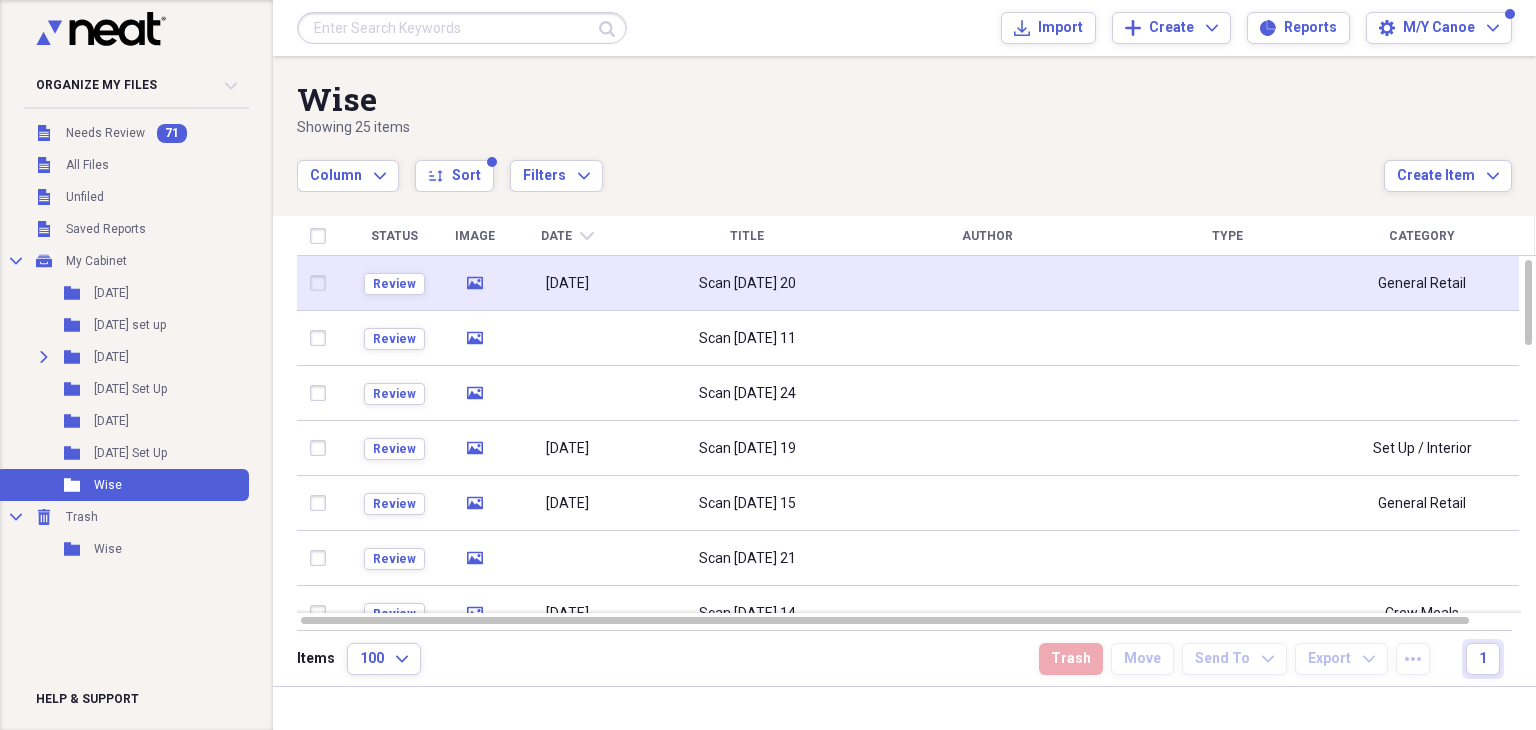 click on "Scan [DATE] 20" at bounding box center [747, 284] 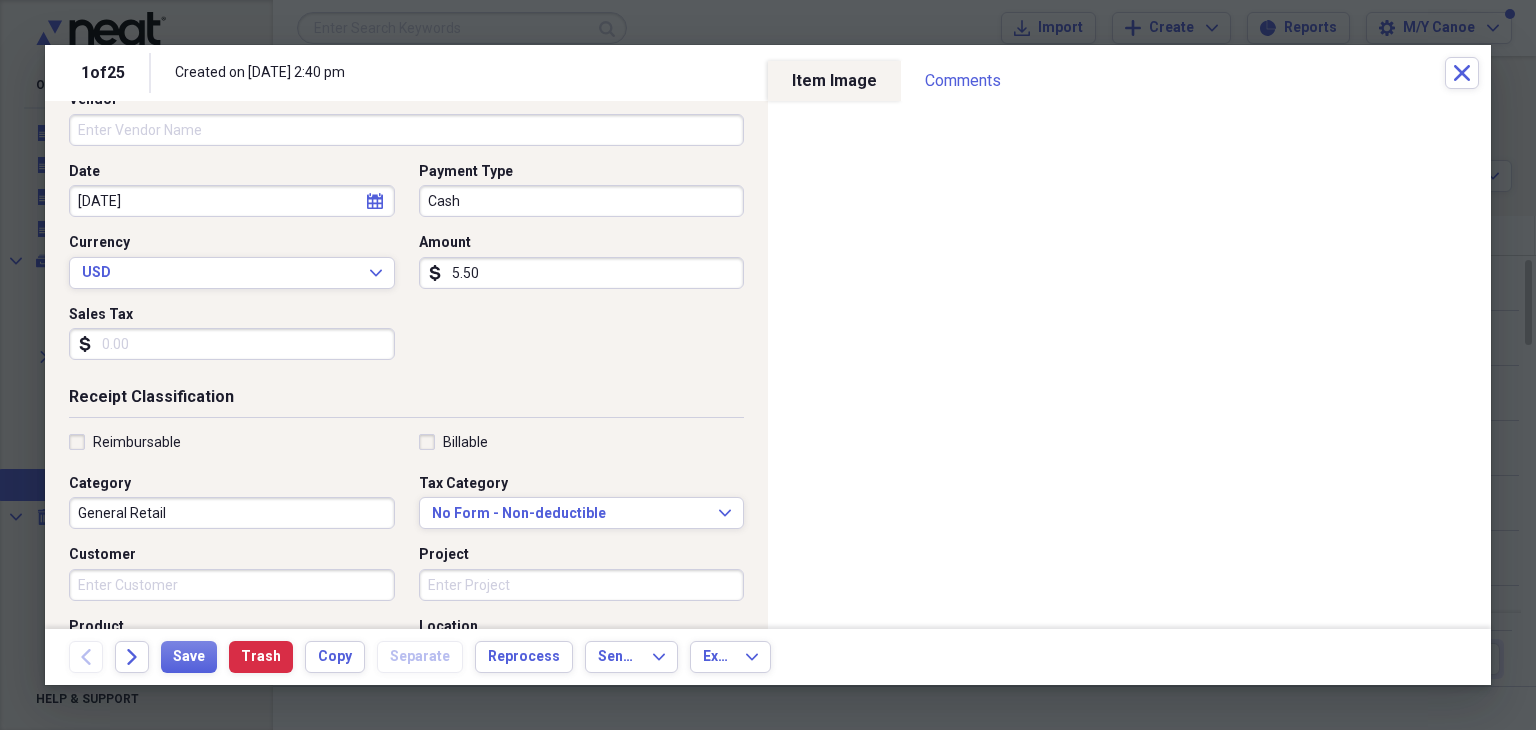 scroll, scrollTop: 162, scrollLeft: 0, axis: vertical 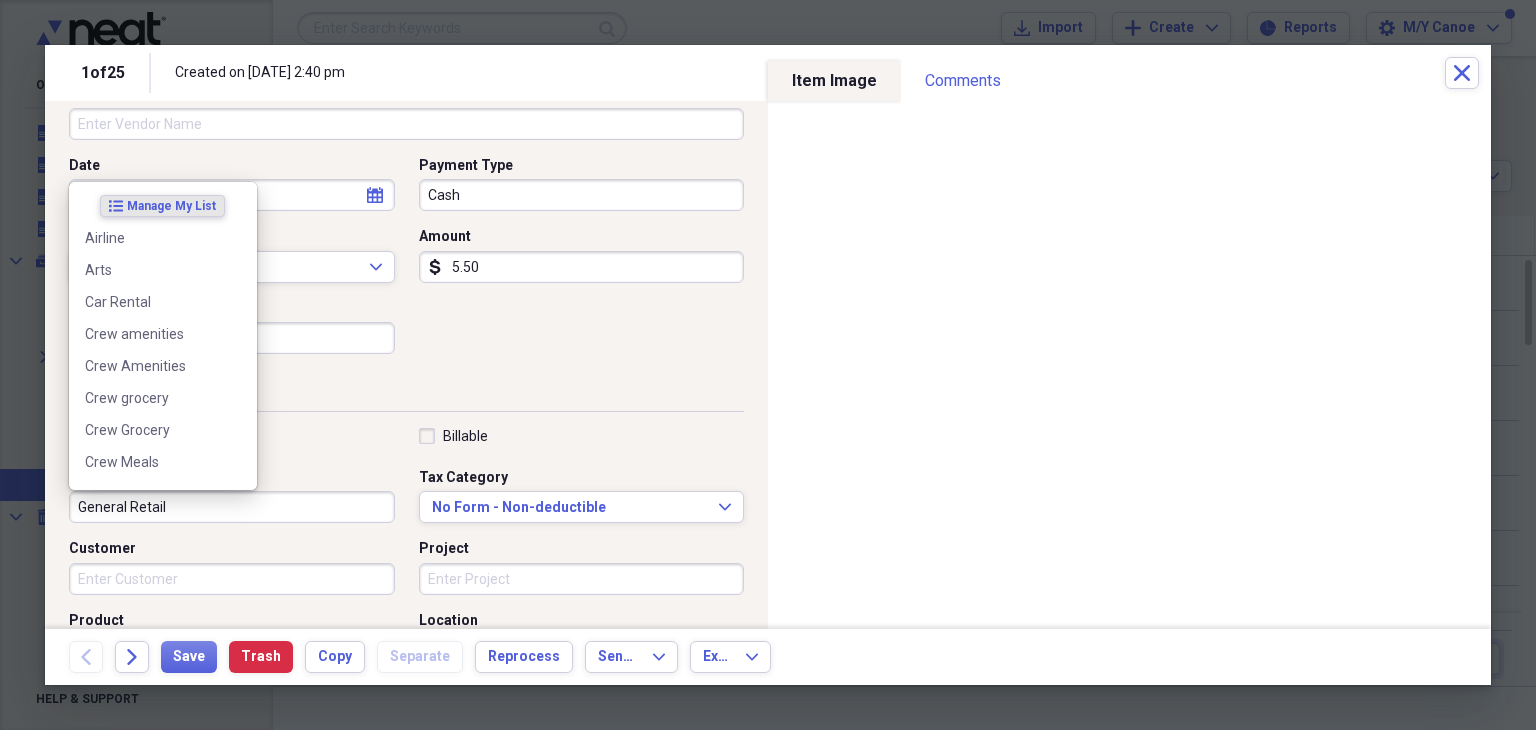 click on "General Retail" at bounding box center (232, 507) 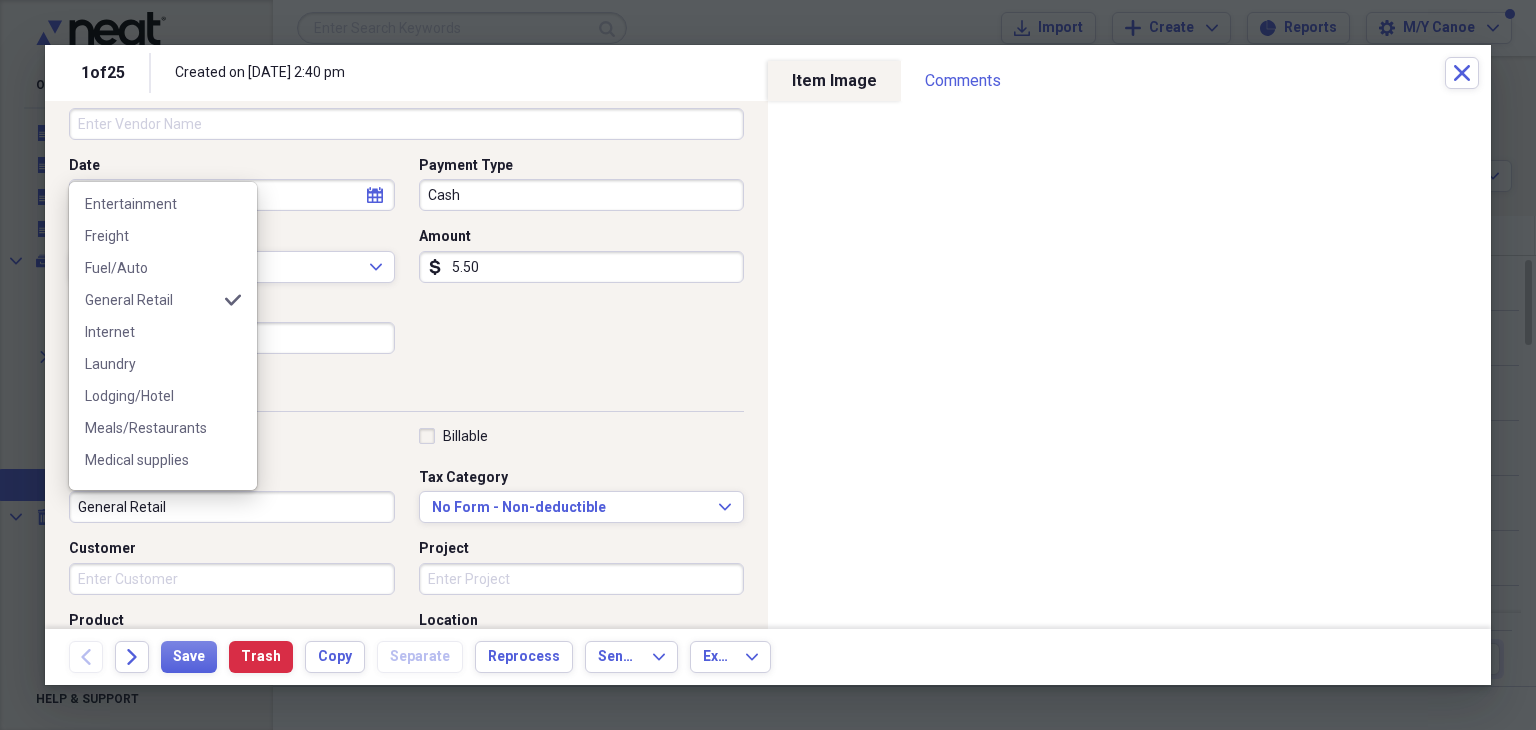 scroll, scrollTop: 388, scrollLeft: 0, axis: vertical 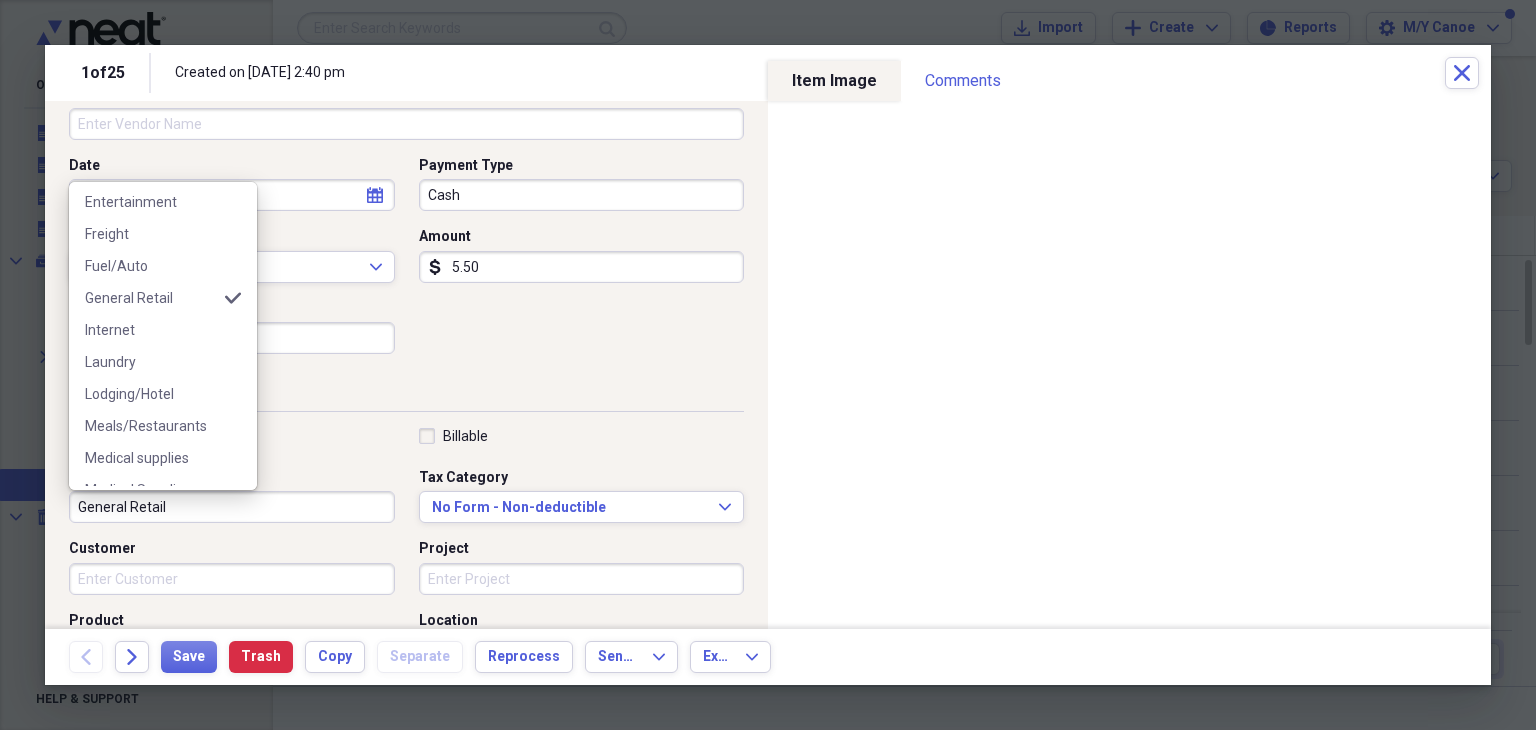 click on "Lodging/Hotel" at bounding box center [151, 394] 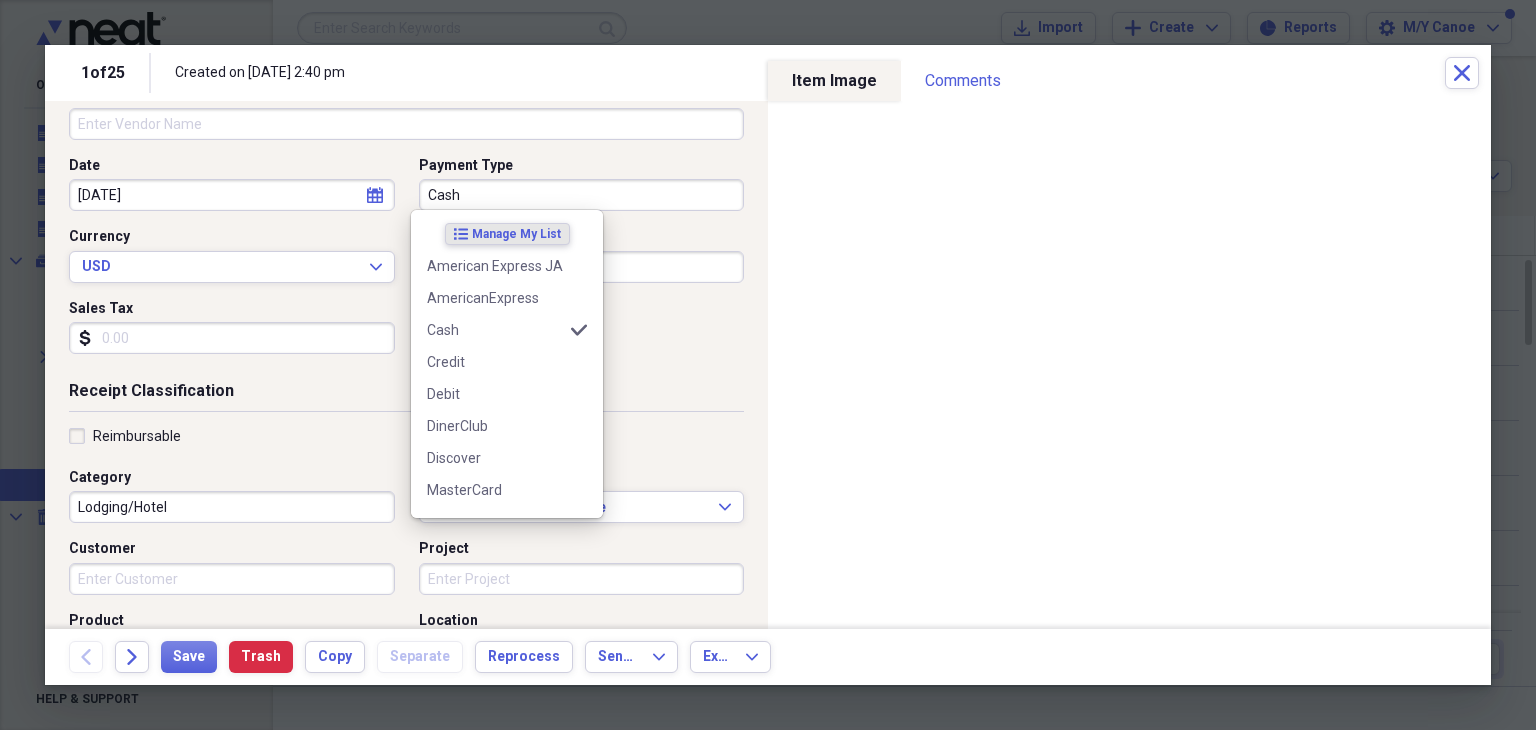 click on "Cash" at bounding box center [582, 195] 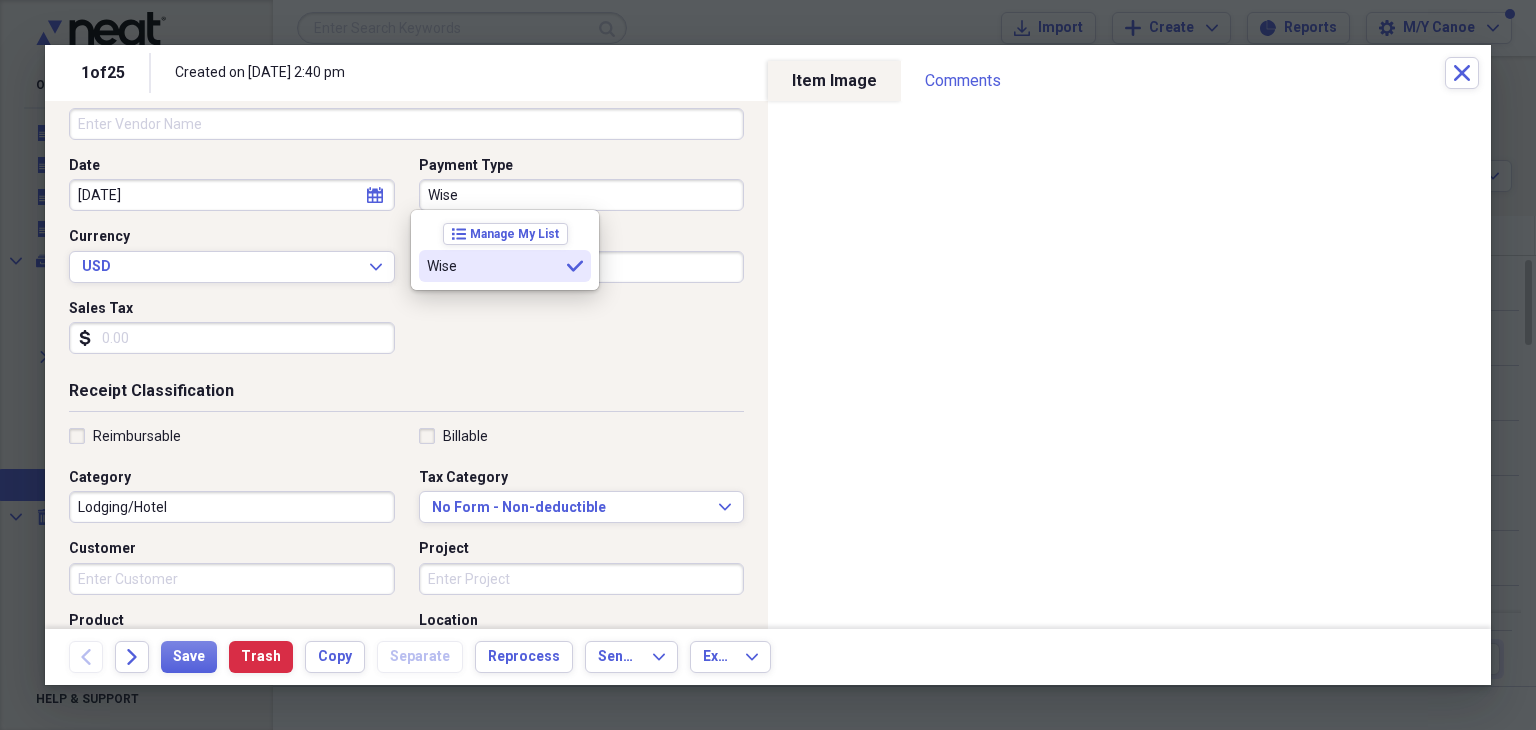 type on "Wise" 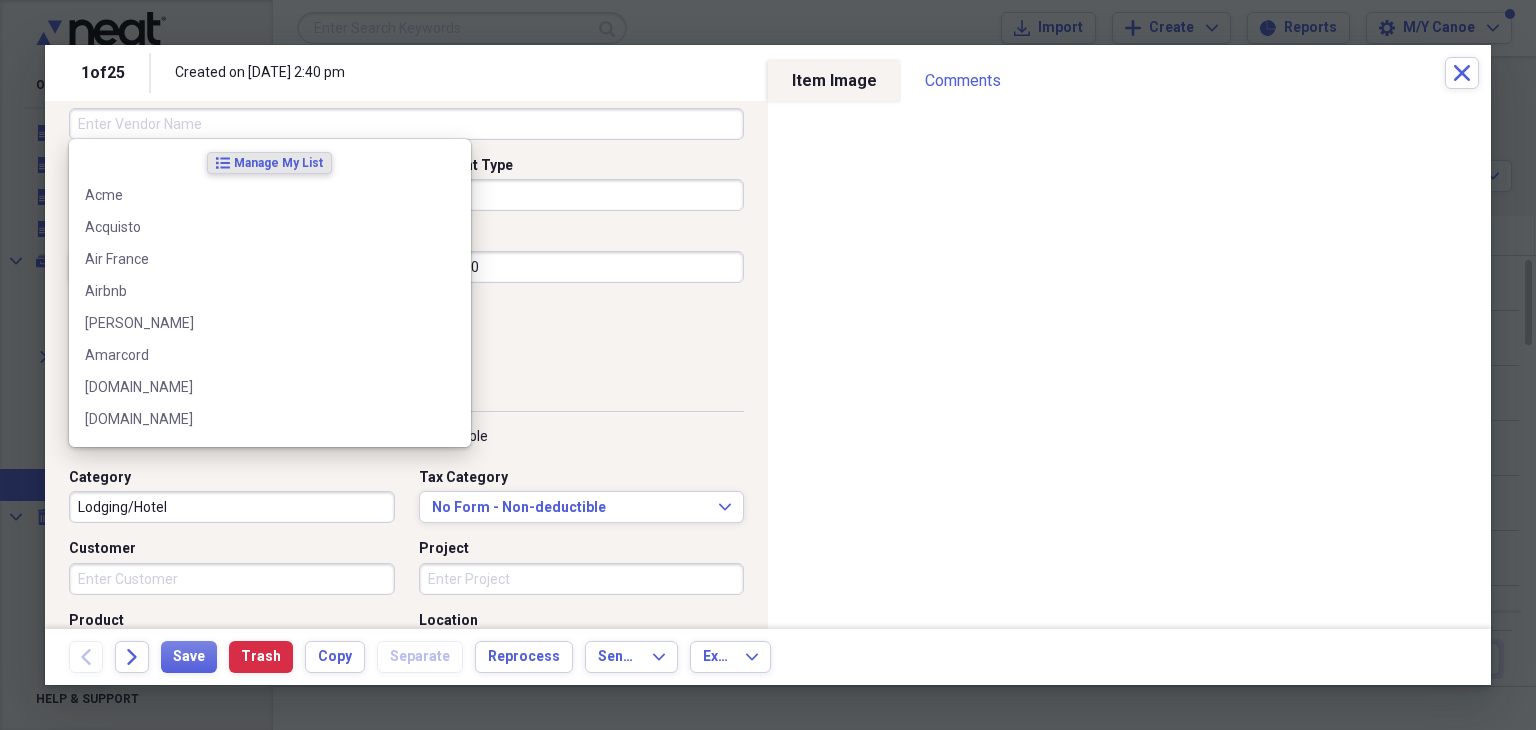 click on "Vendor" at bounding box center (406, 124) 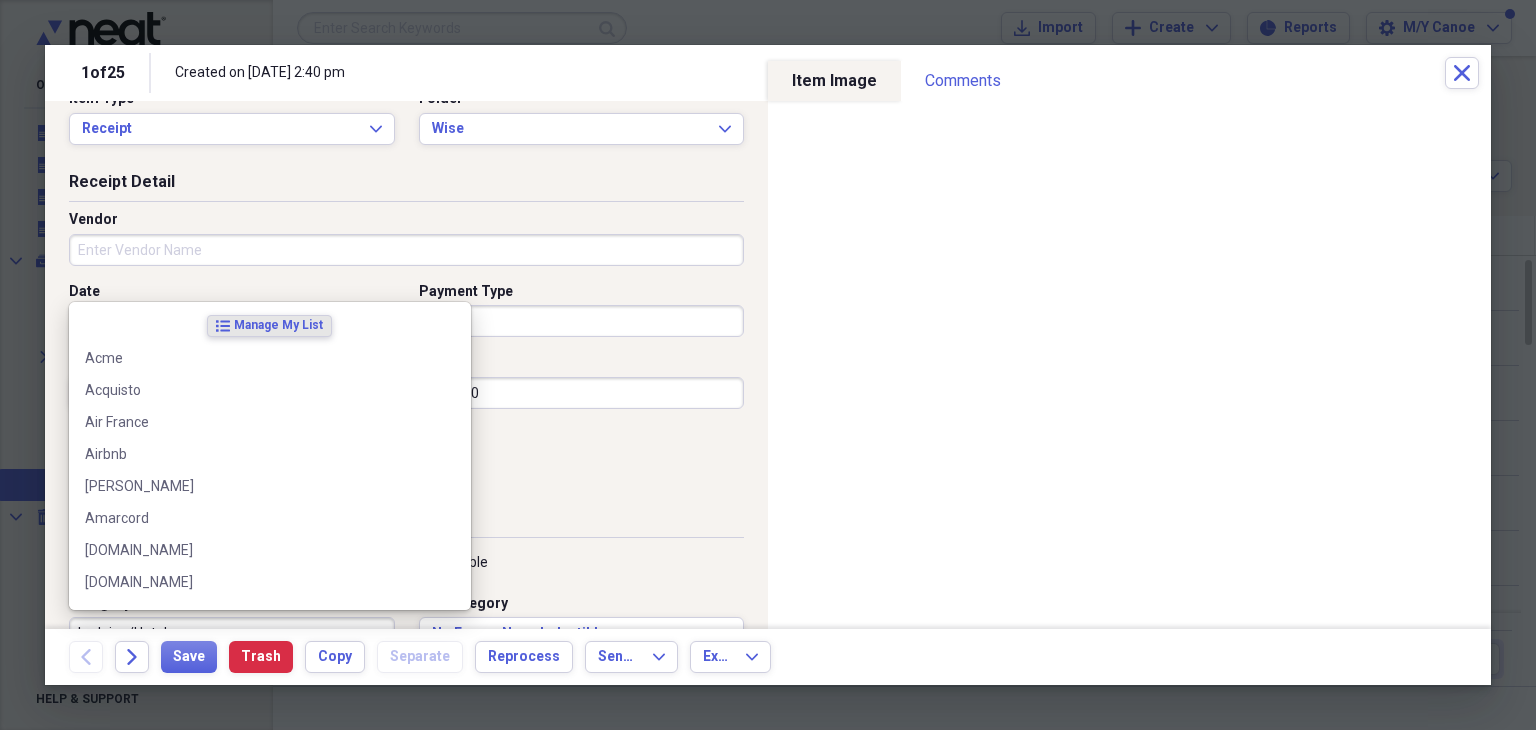 scroll, scrollTop: 0, scrollLeft: 0, axis: both 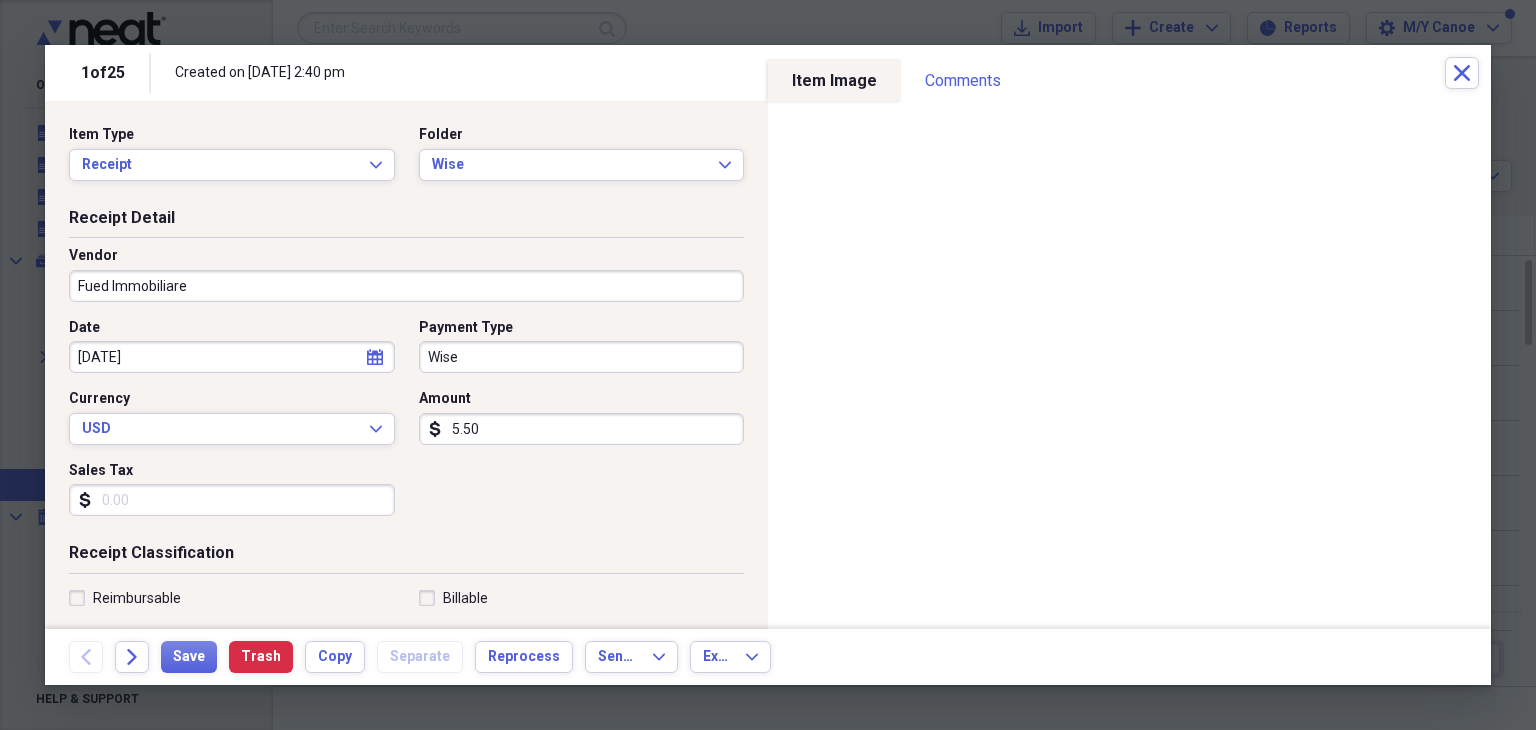 type on "Fued Immobiliare" 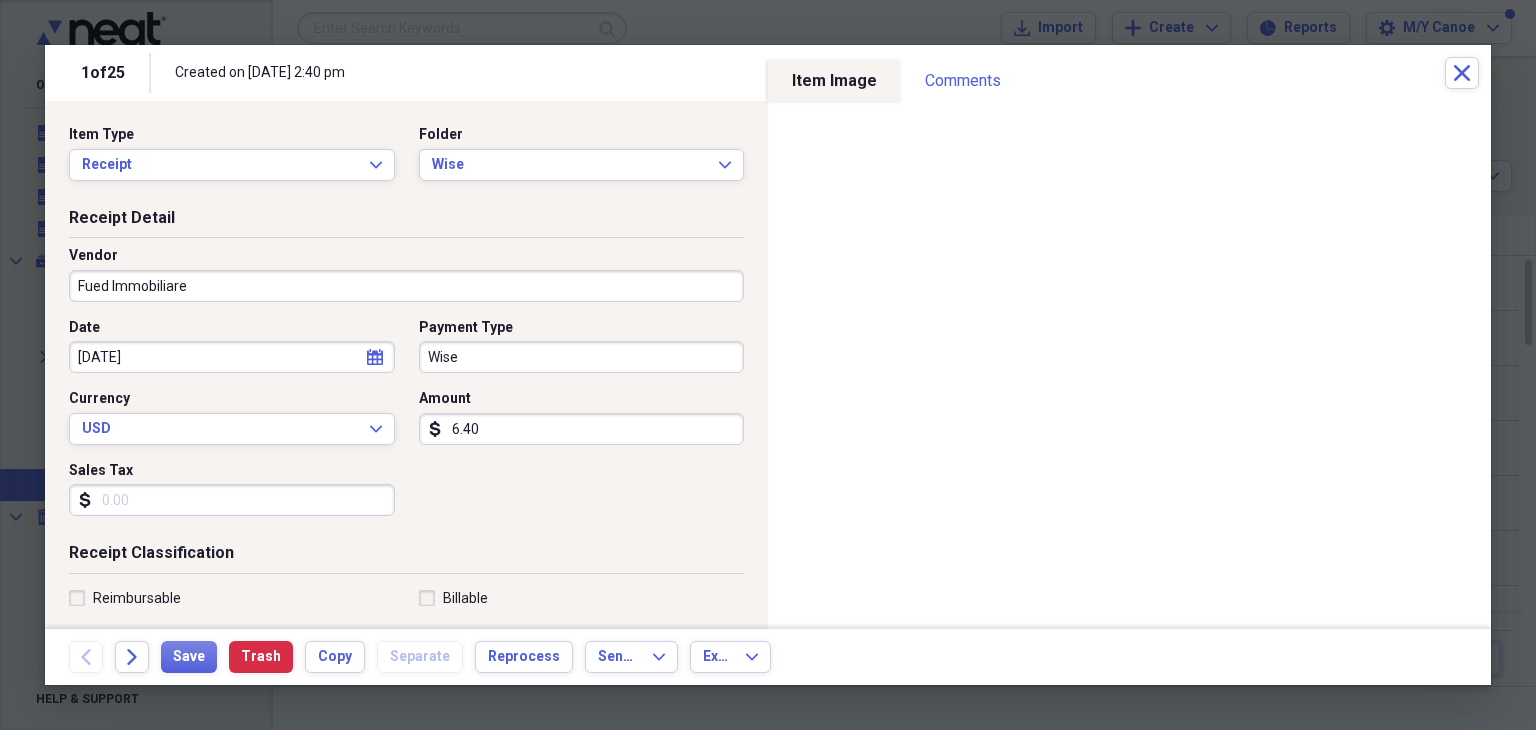 type on "6.40" 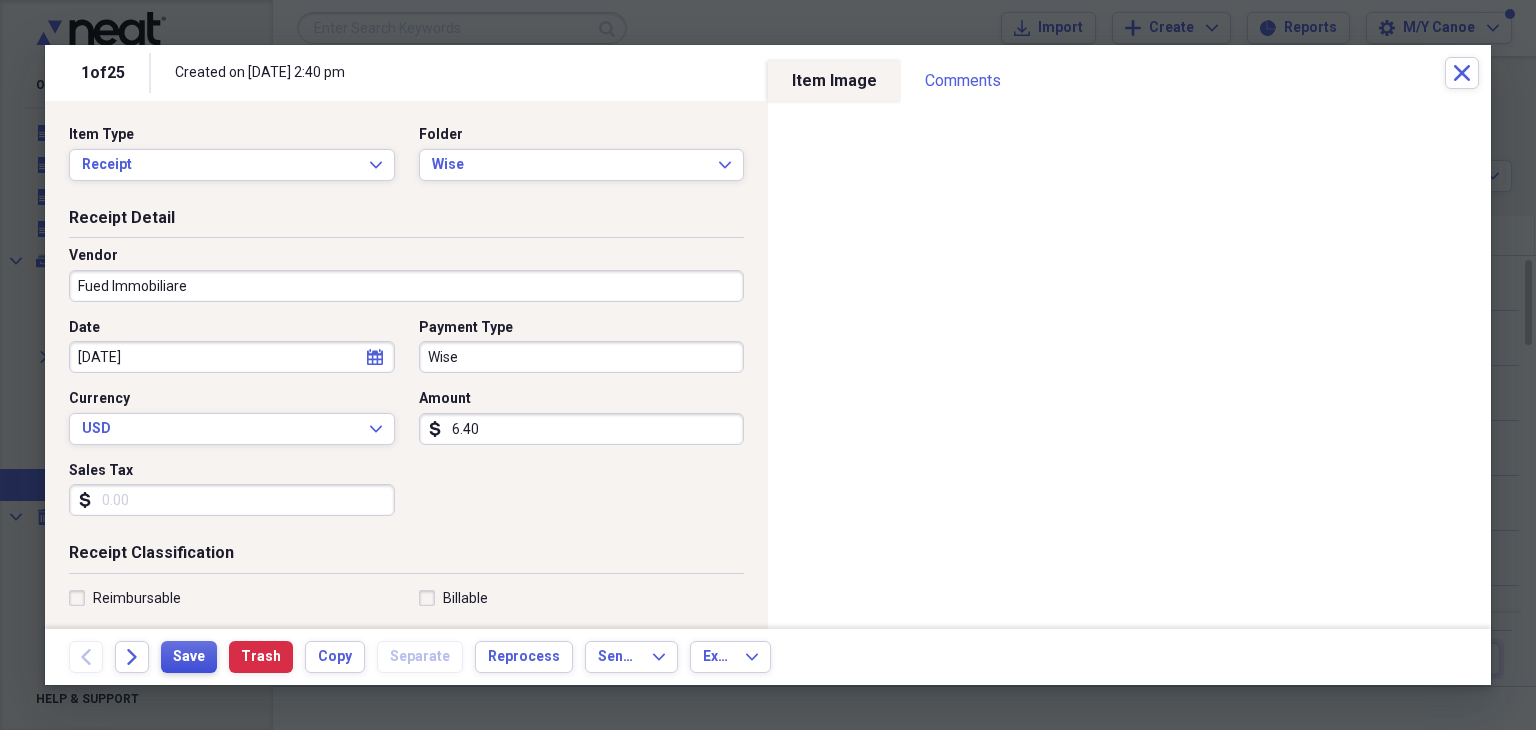 click on "Save" at bounding box center (189, 657) 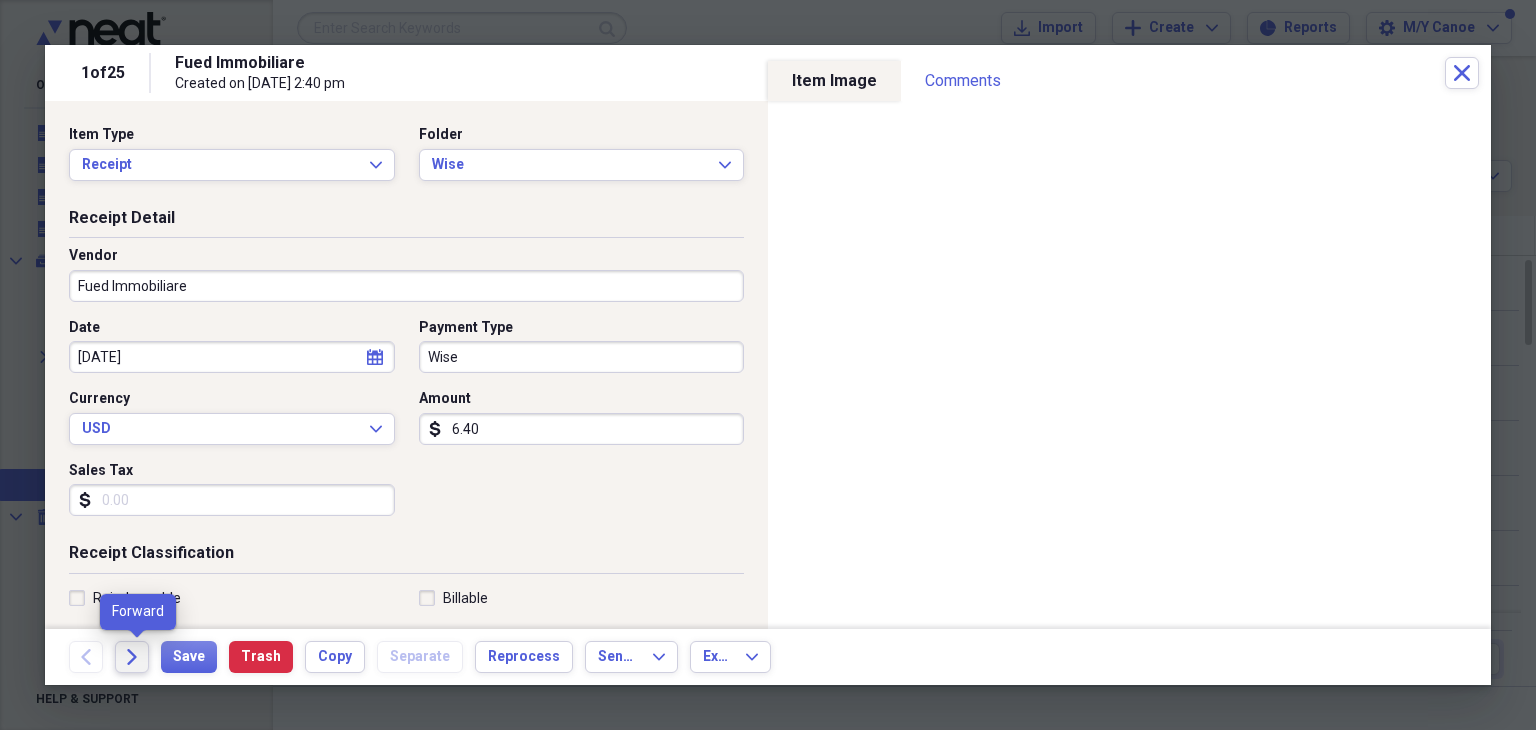 click on "Forward" 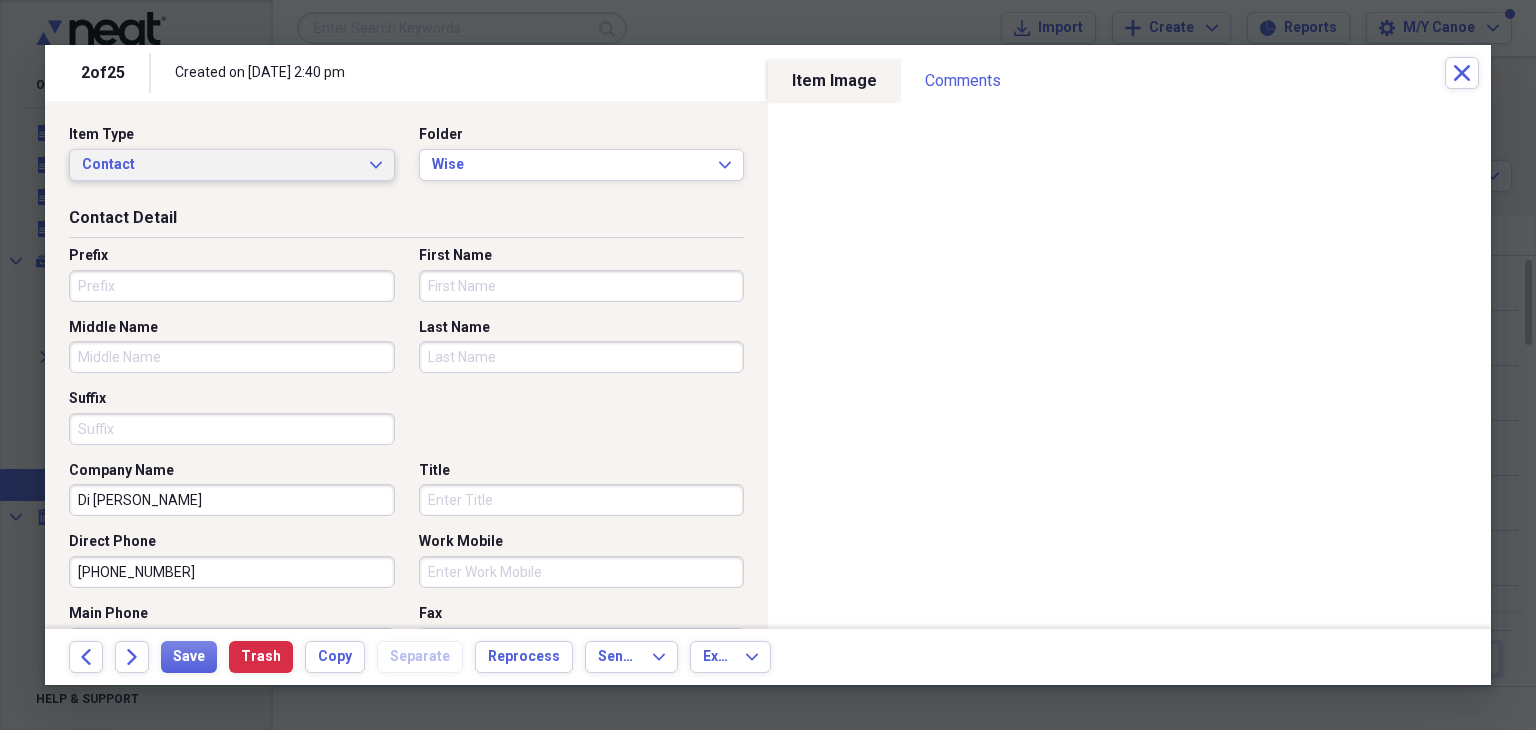 click on "Contact" at bounding box center [220, 165] 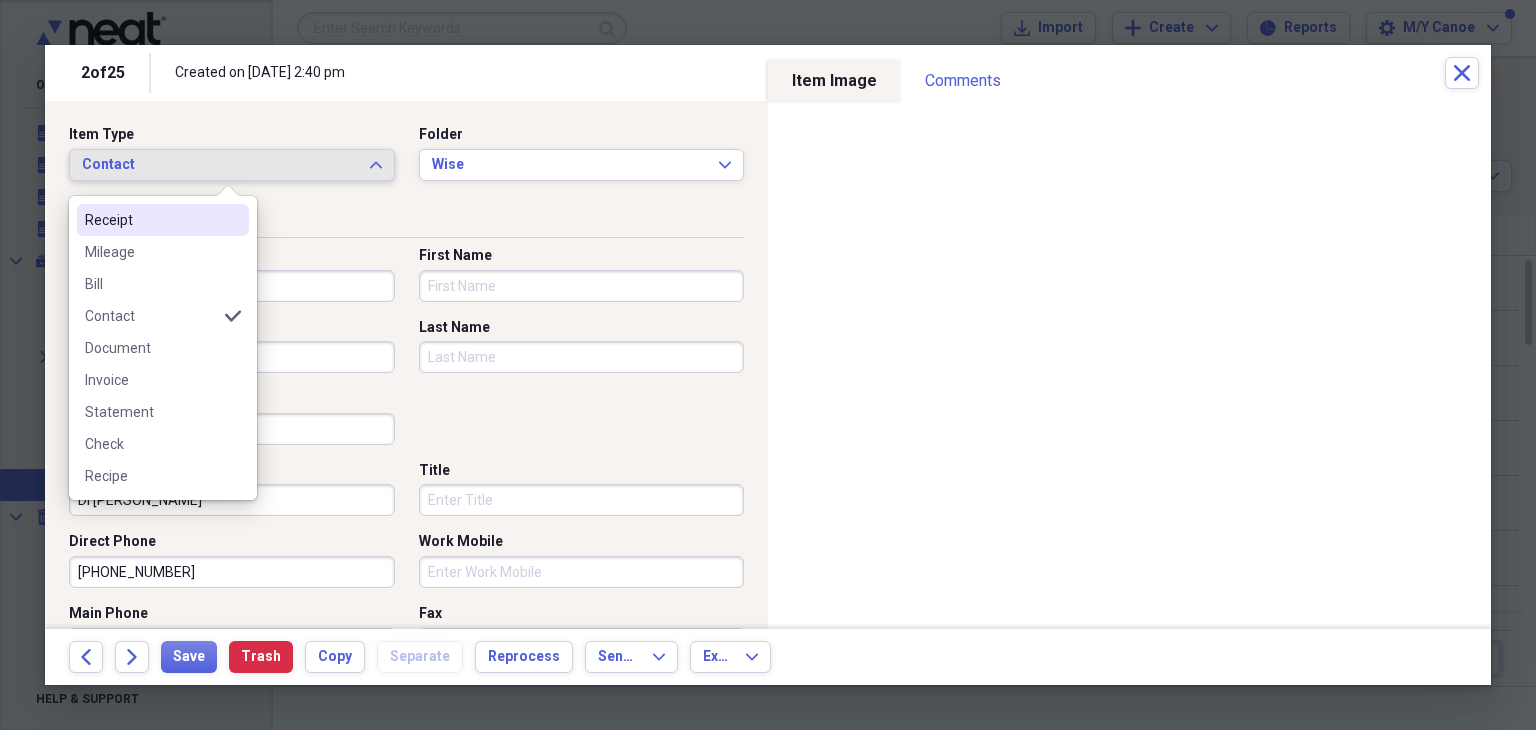 click on "Receipt" at bounding box center [151, 220] 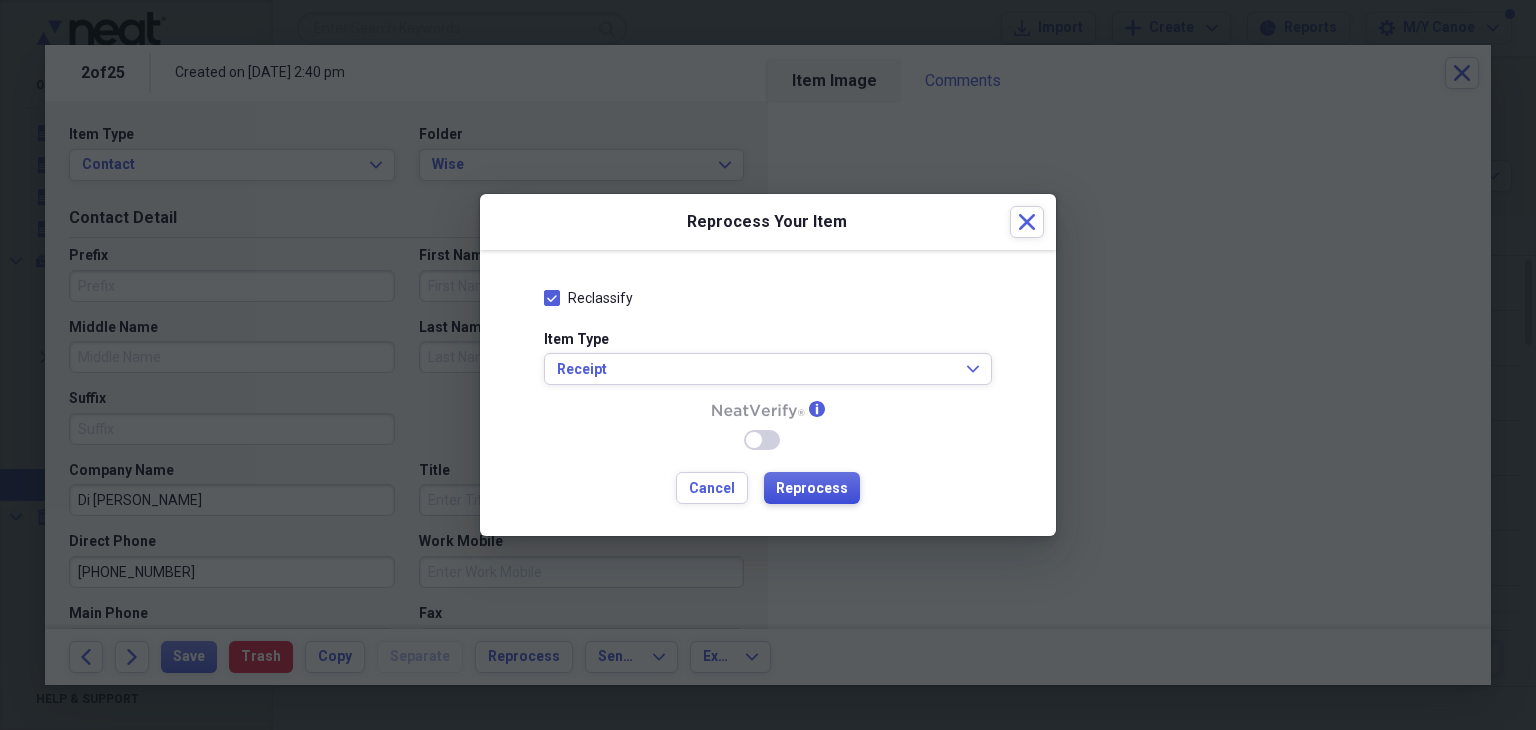 click on "Reprocess" at bounding box center [812, 489] 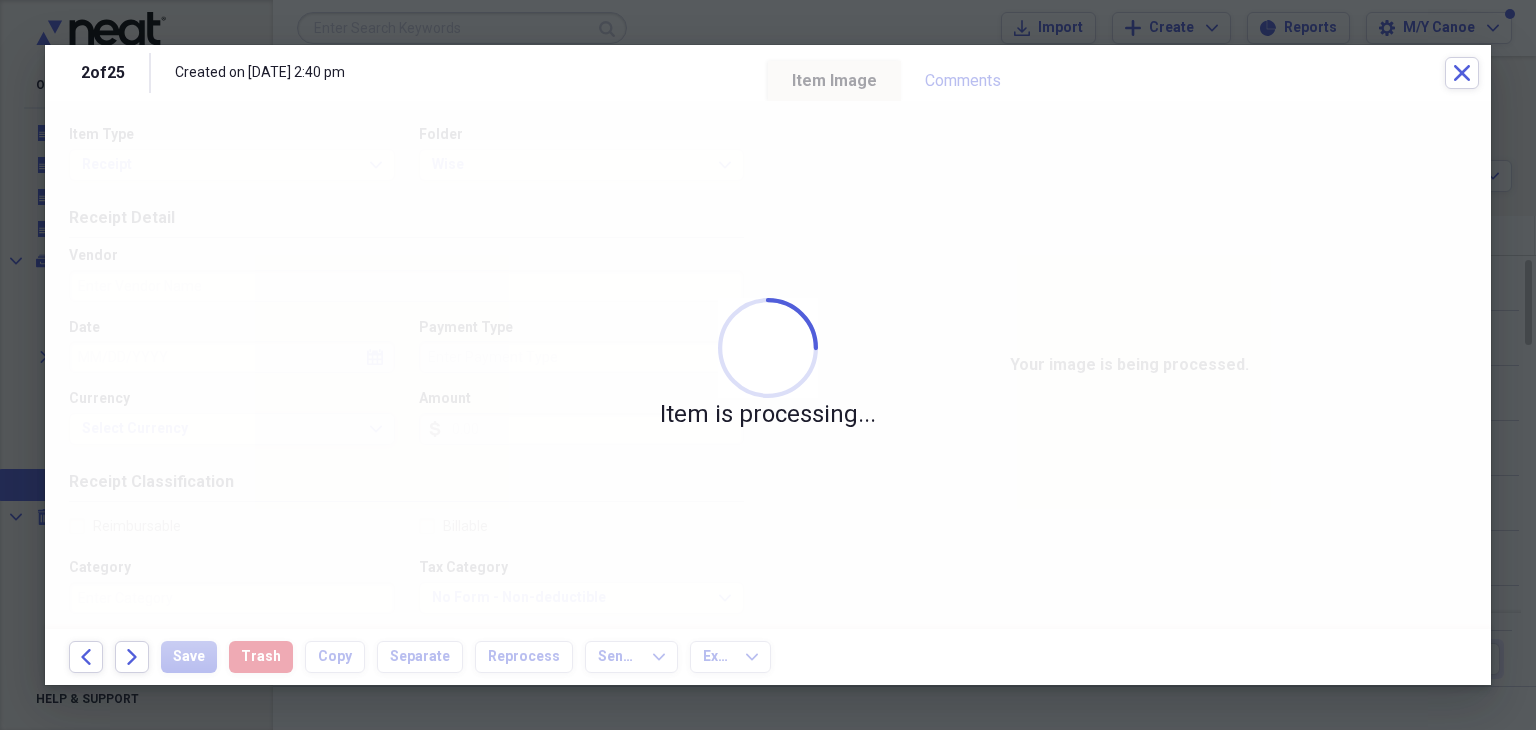 type on "[DATE]" 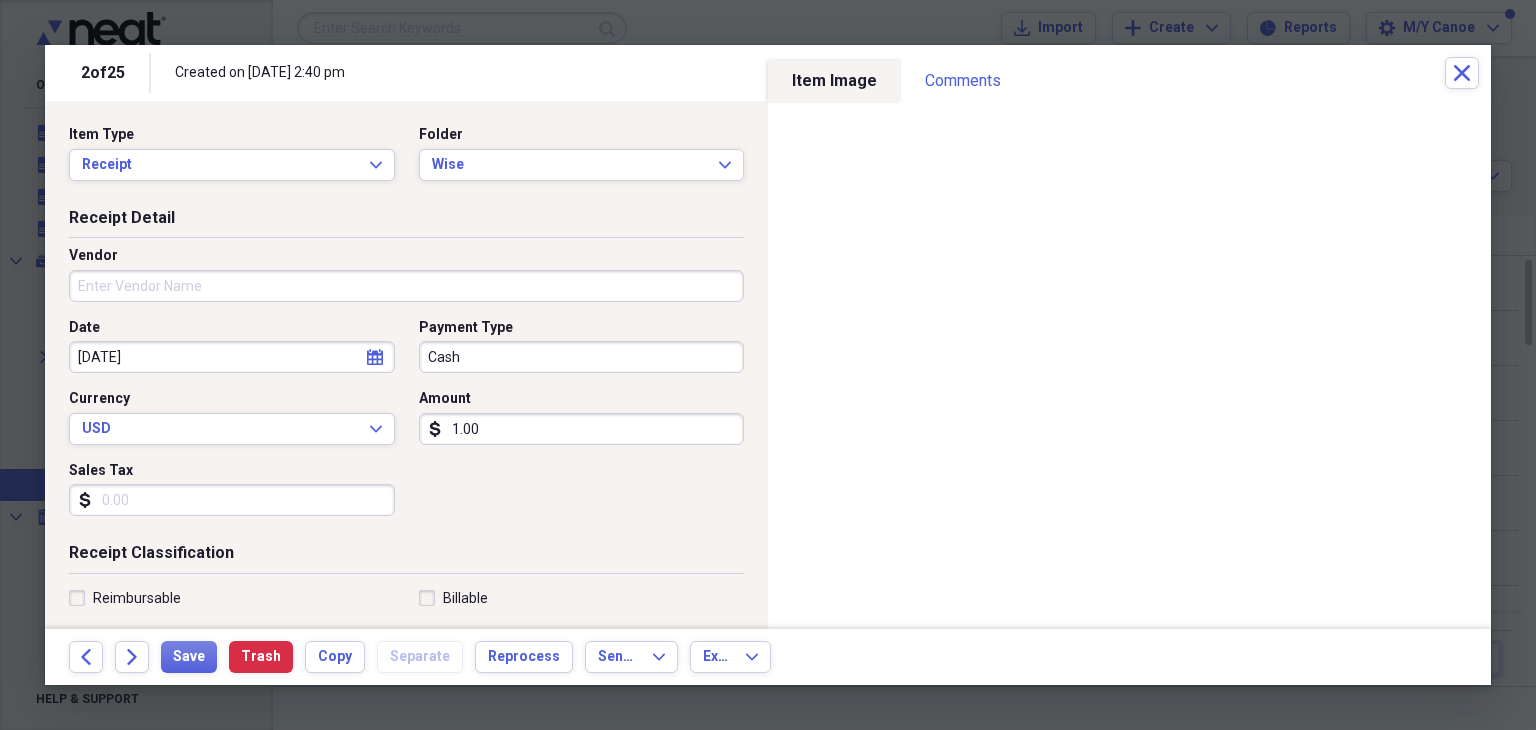 click on "1.00" at bounding box center (582, 429) 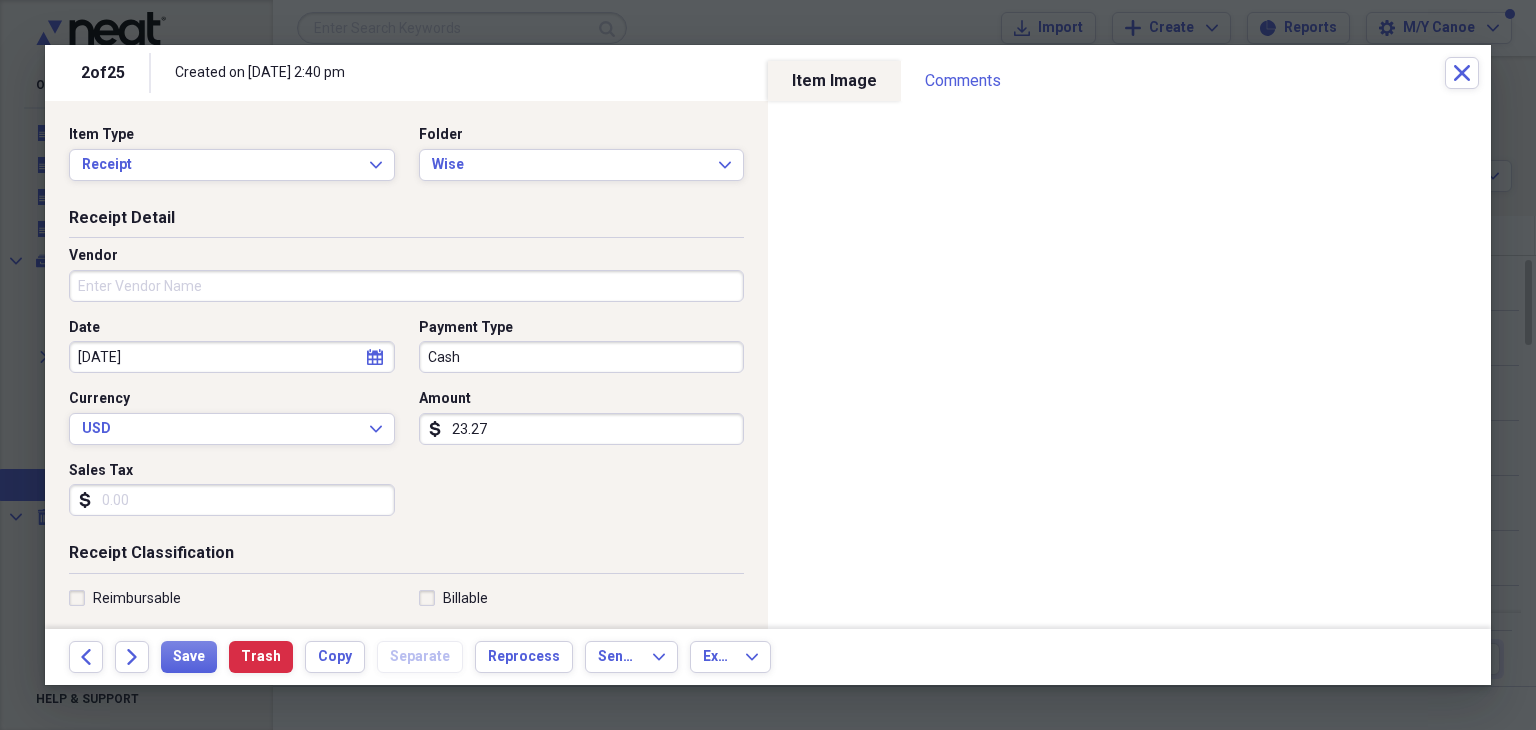 type on "23.27" 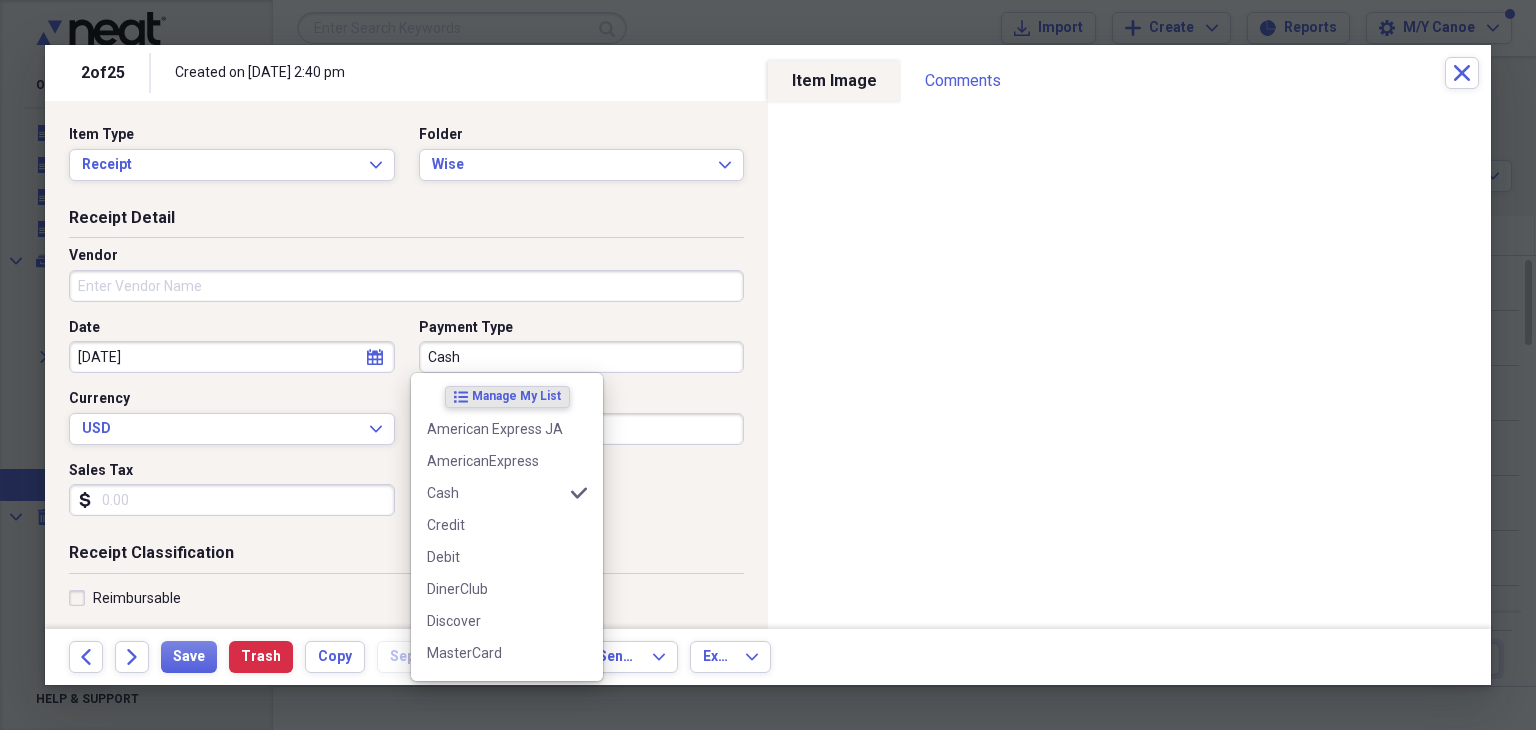 click on "Cash" at bounding box center (582, 357) 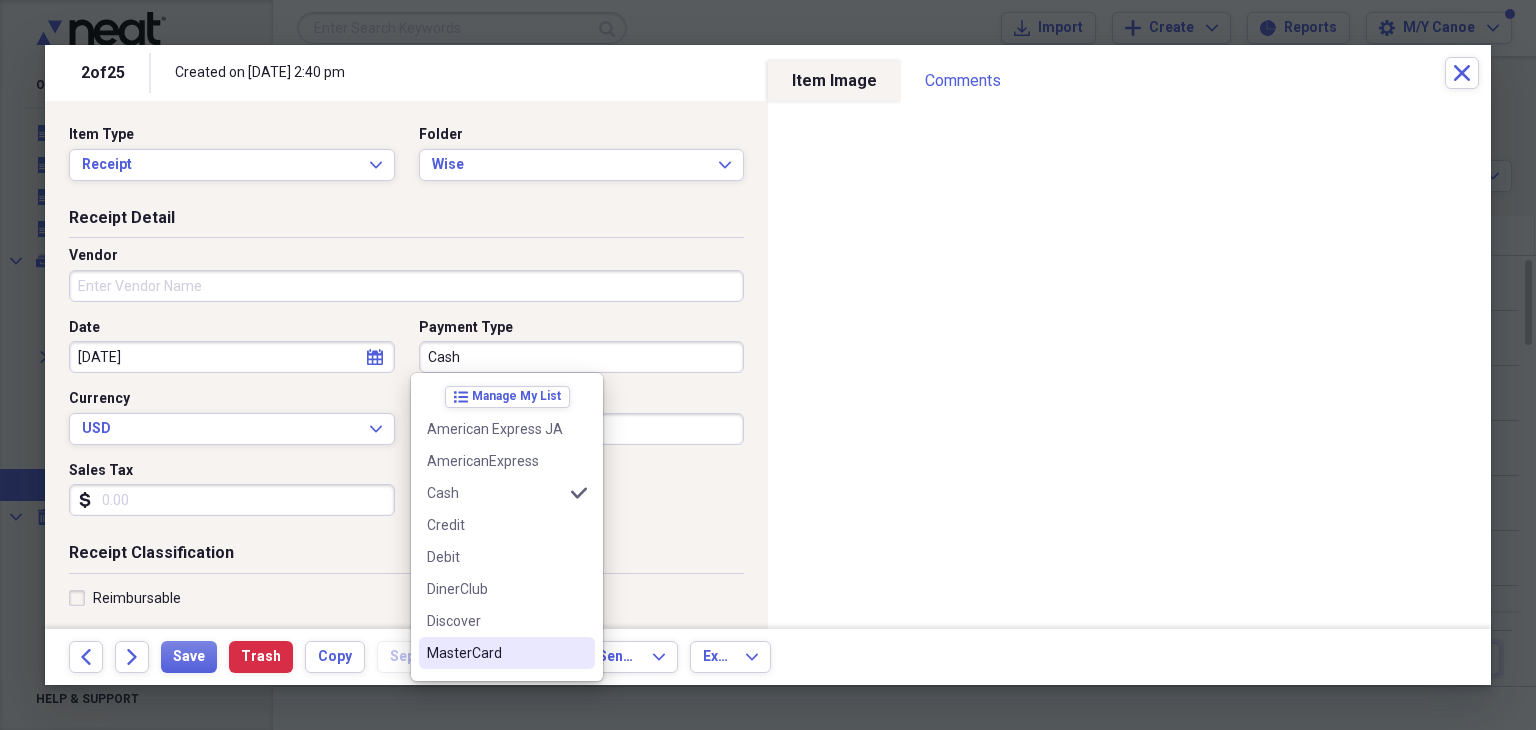 scroll, scrollTop: 124, scrollLeft: 0, axis: vertical 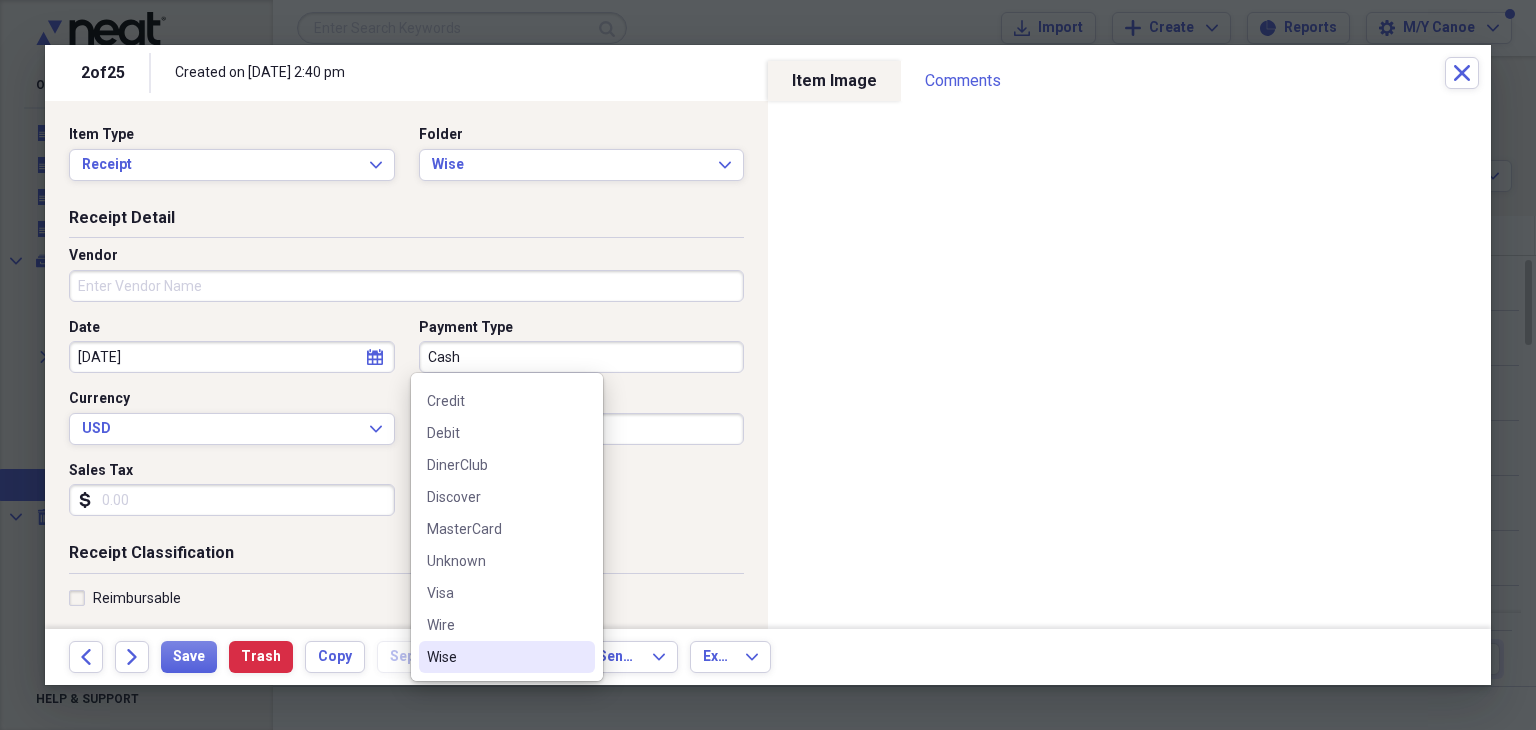 click on "Wise" at bounding box center (507, 657) 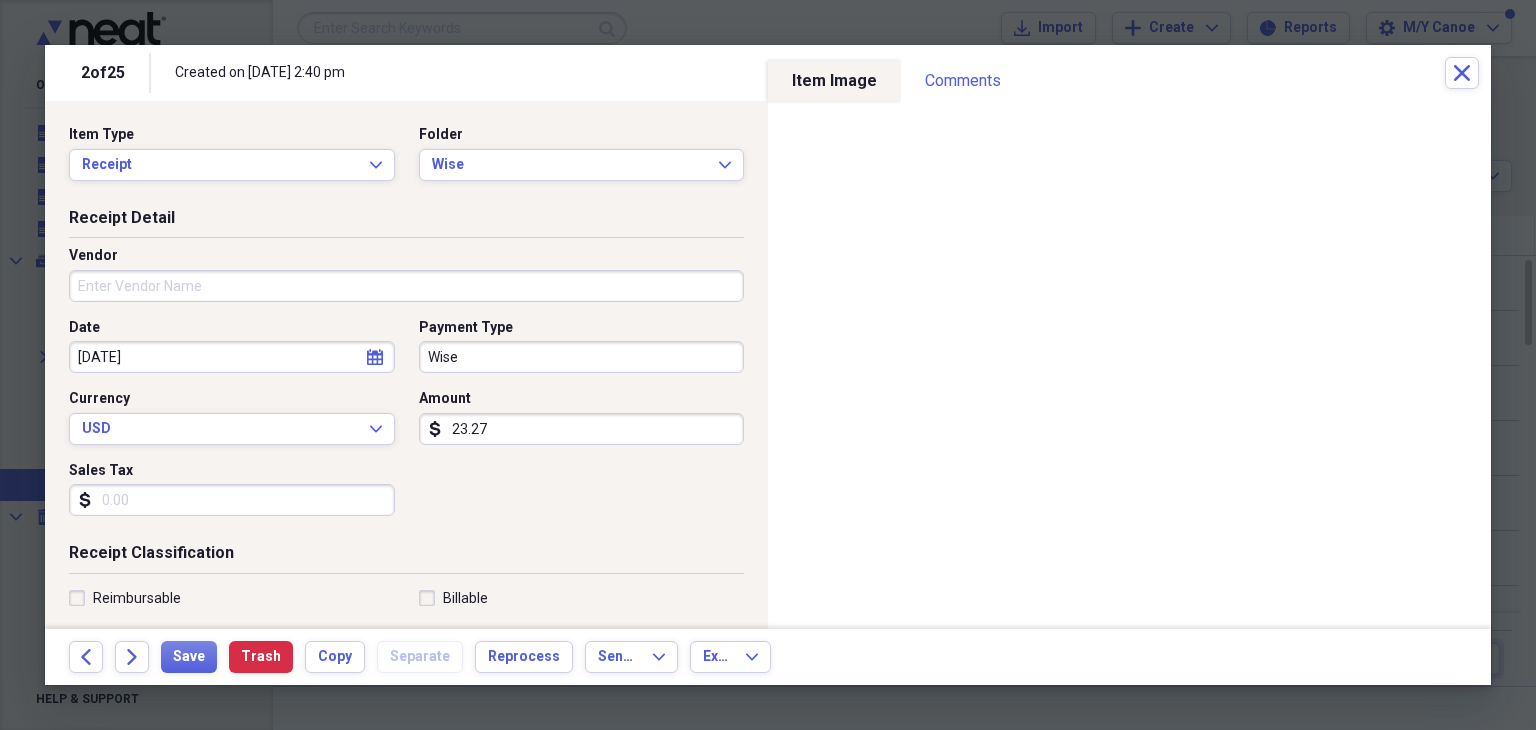 click on "Vendor" at bounding box center [406, 286] 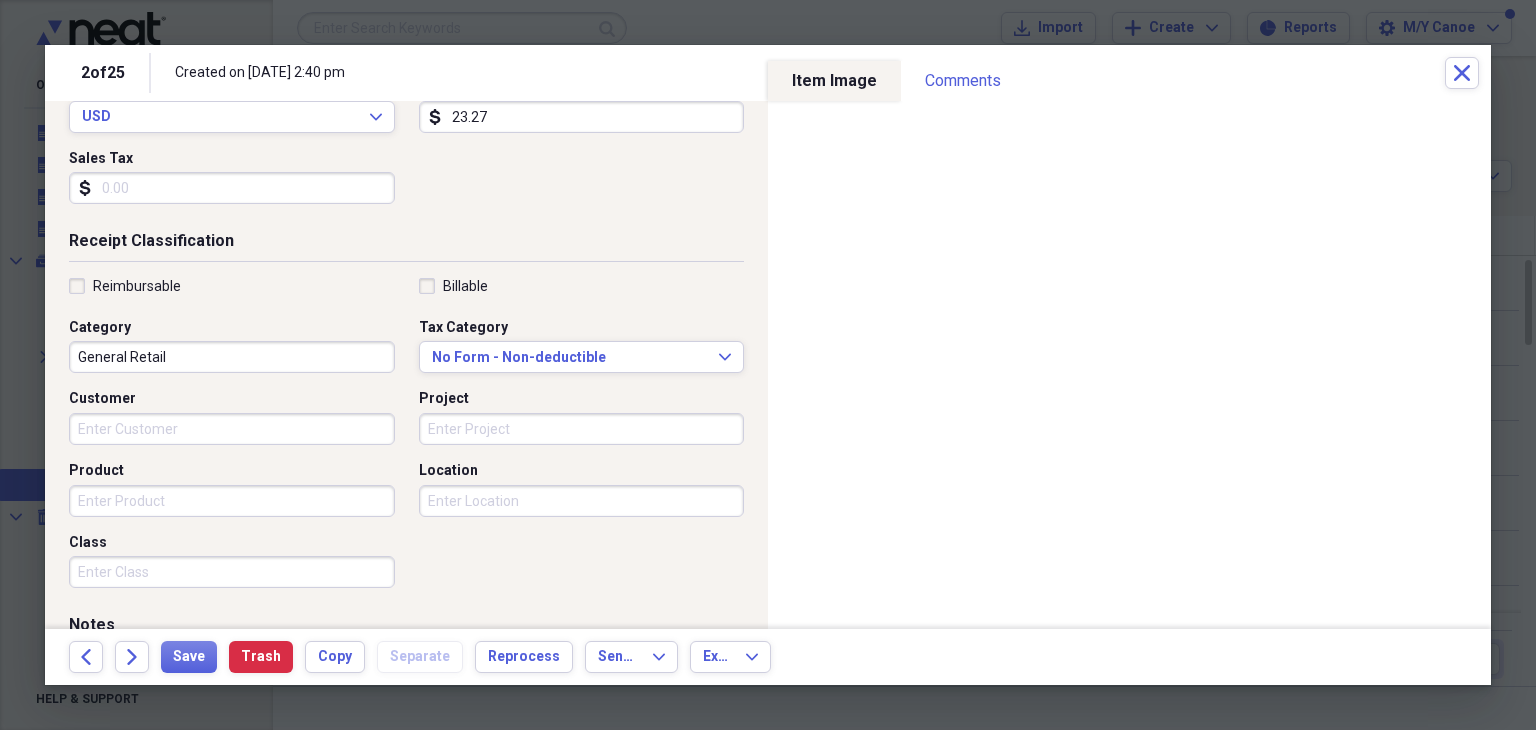 scroll, scrollTop: 318, scrollLeft: 0, axis: vertical 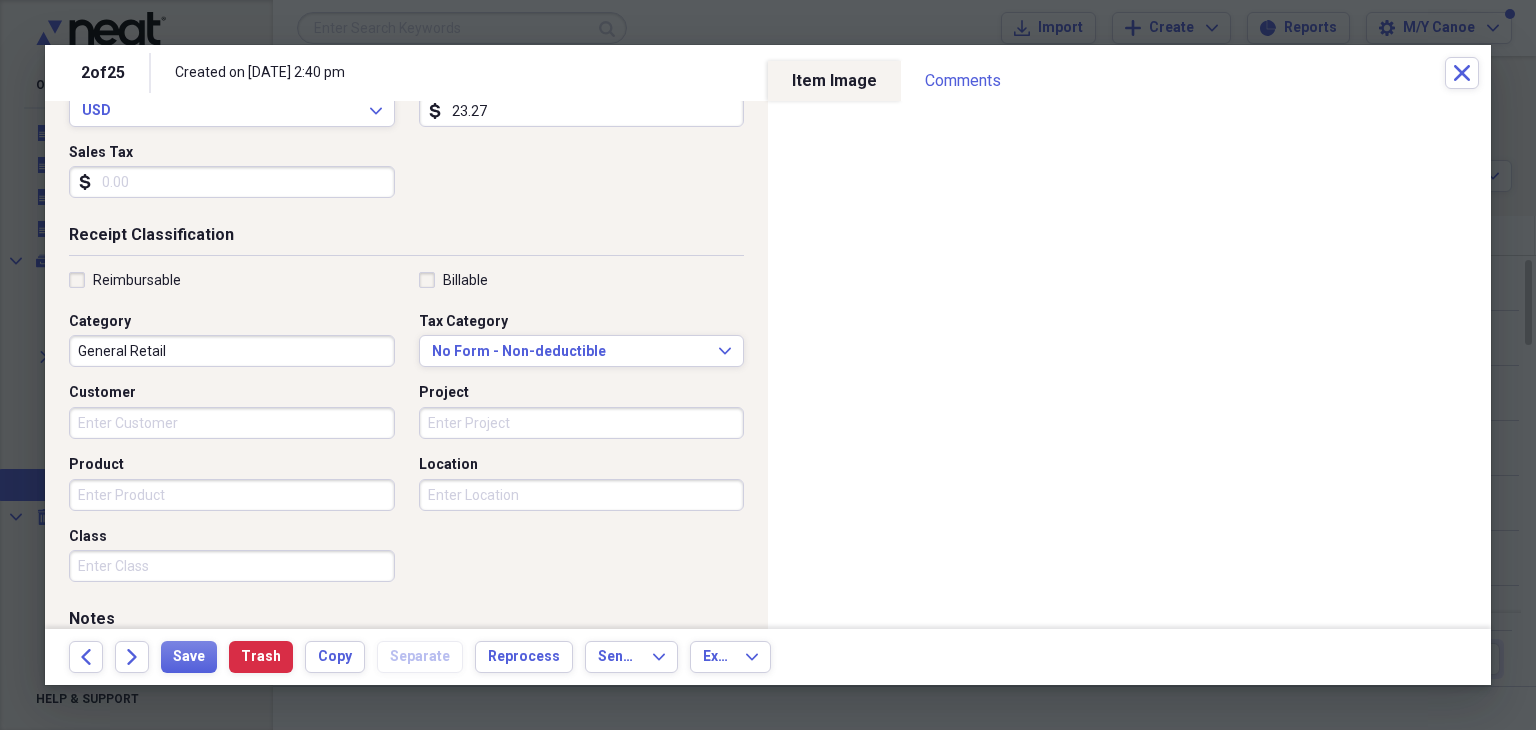 type on "Garda Colibri" 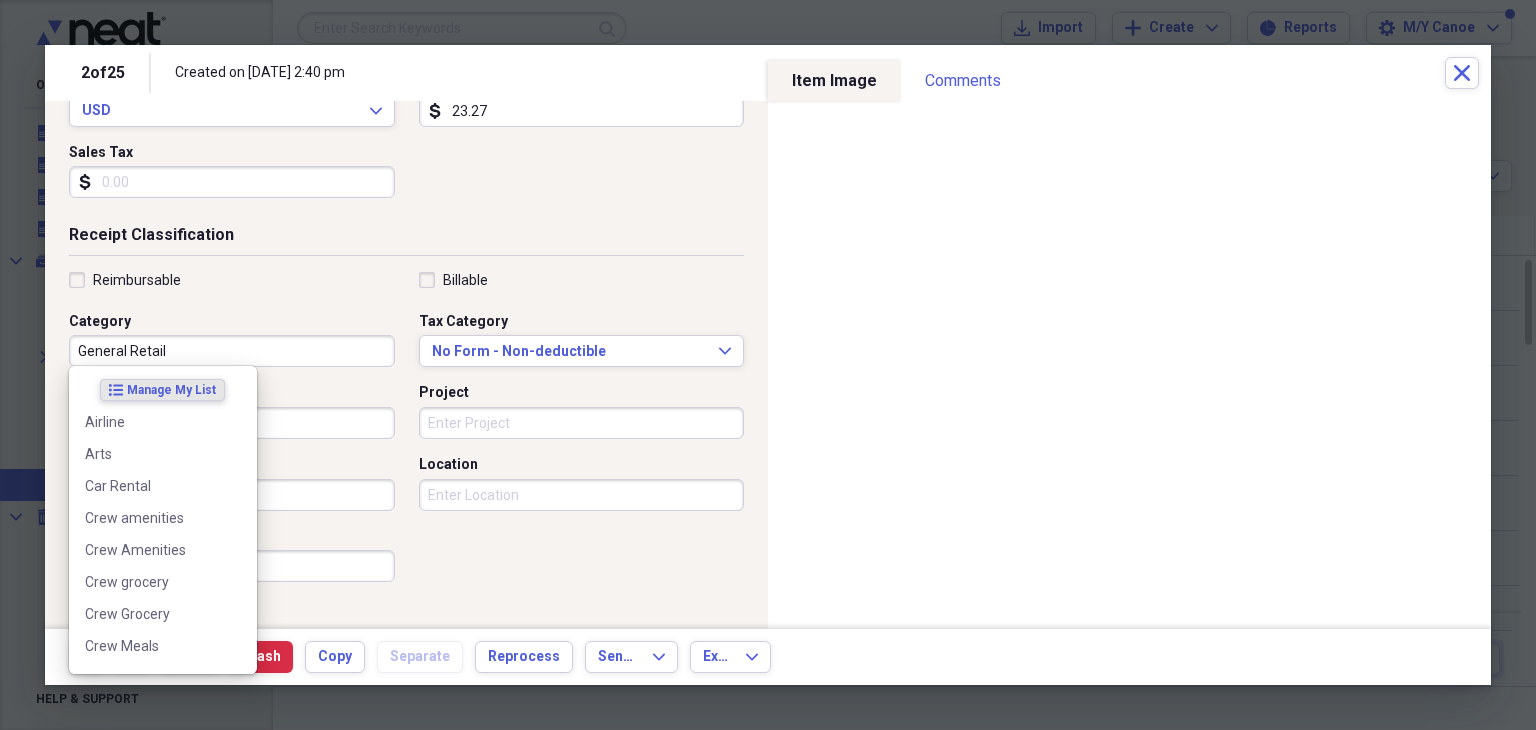 click on "General Retail" at bounding box center (232, 351) 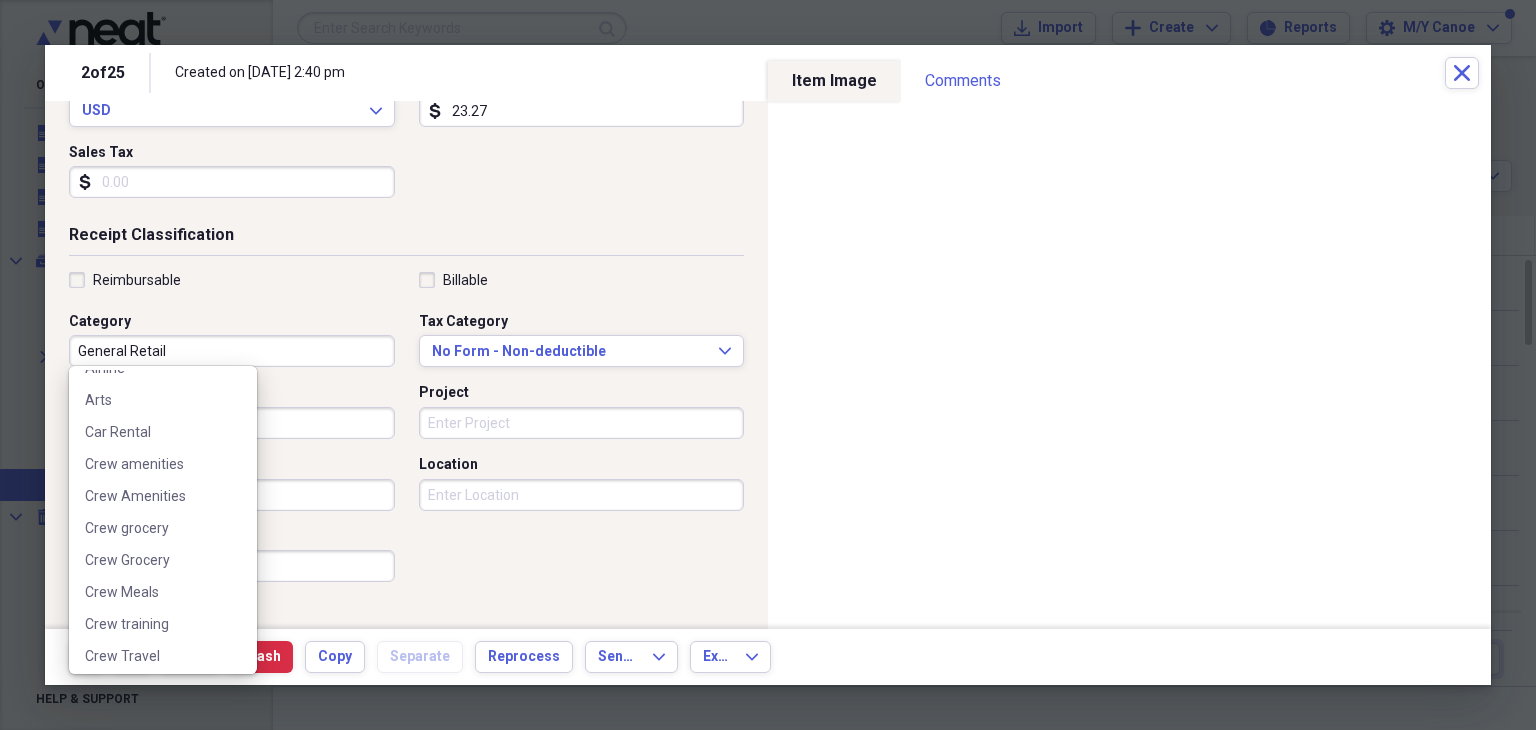 scroll, scrollTop: 0, scrollLeft: 0, axis: both 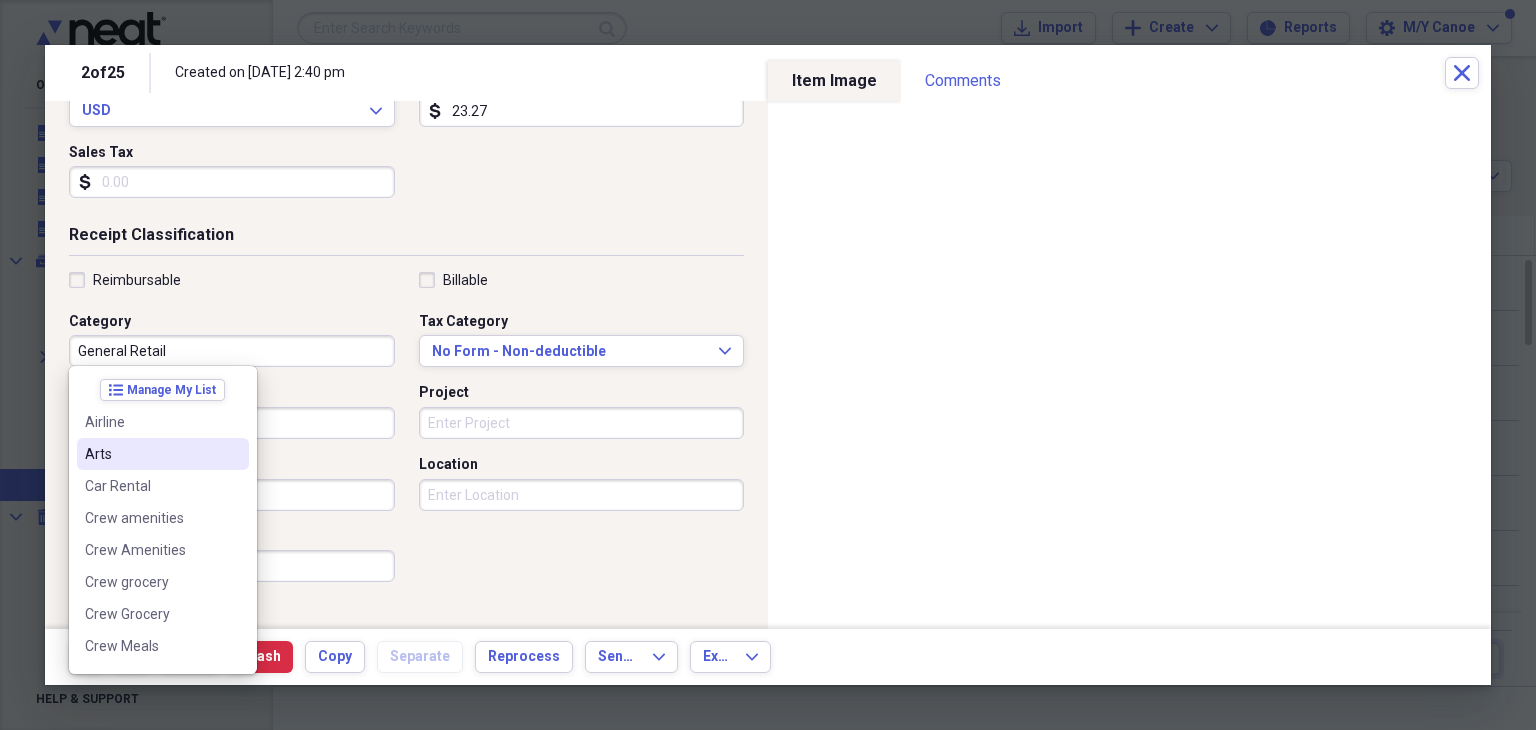 click on "Arts" at bounding box center [151, 454] 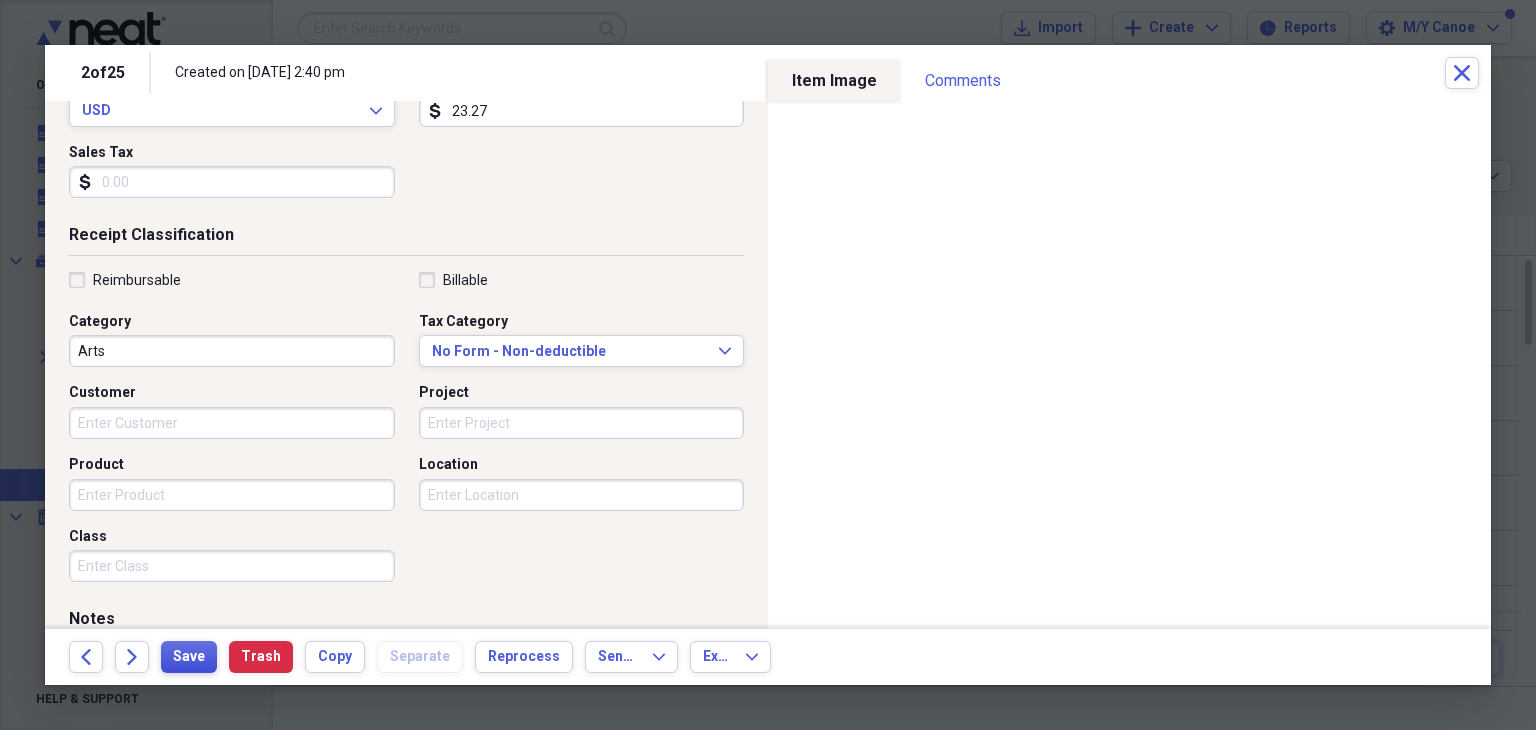 click on "Save" at bounding box center (189, 657) 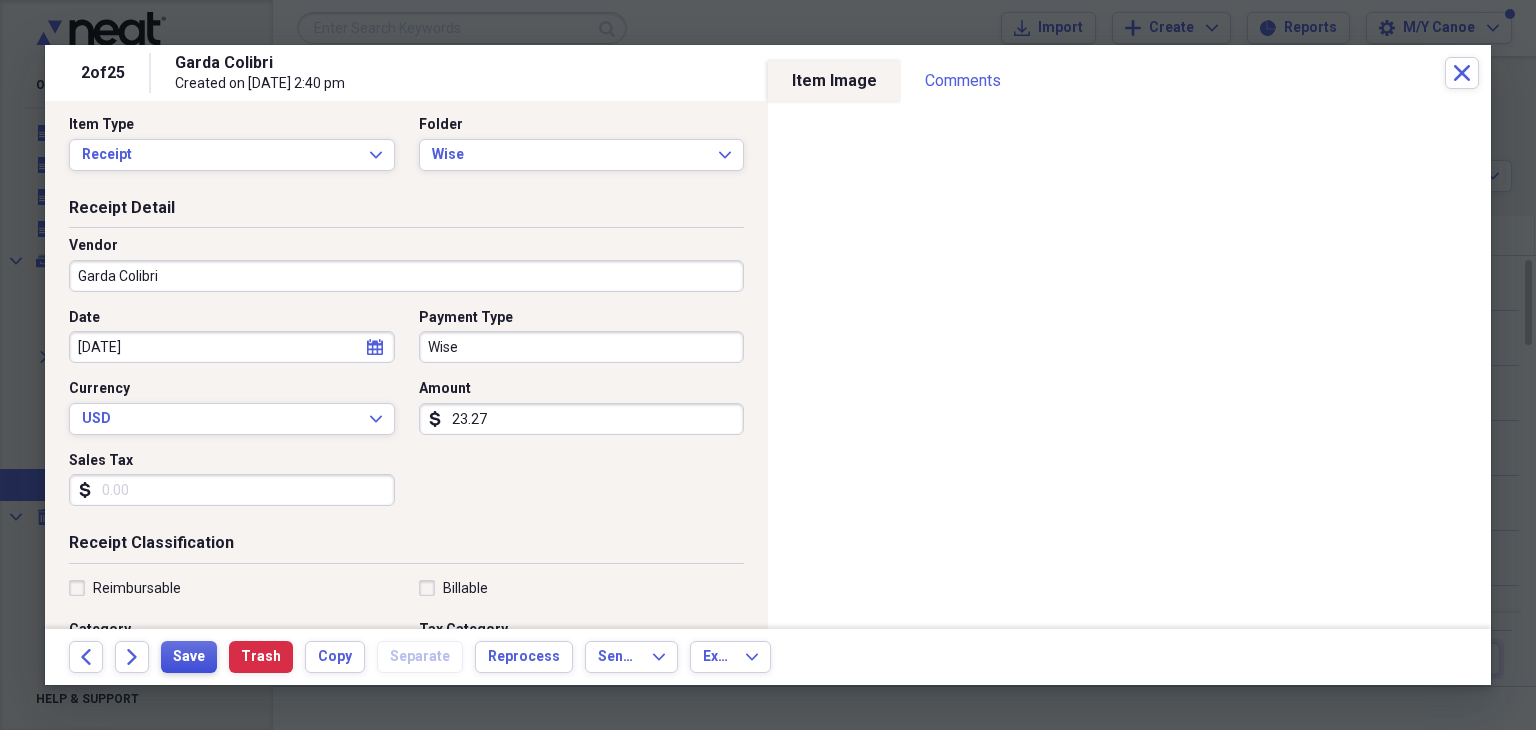 scroll, scrollTop: 0, scrollLeft: 0, axis: both 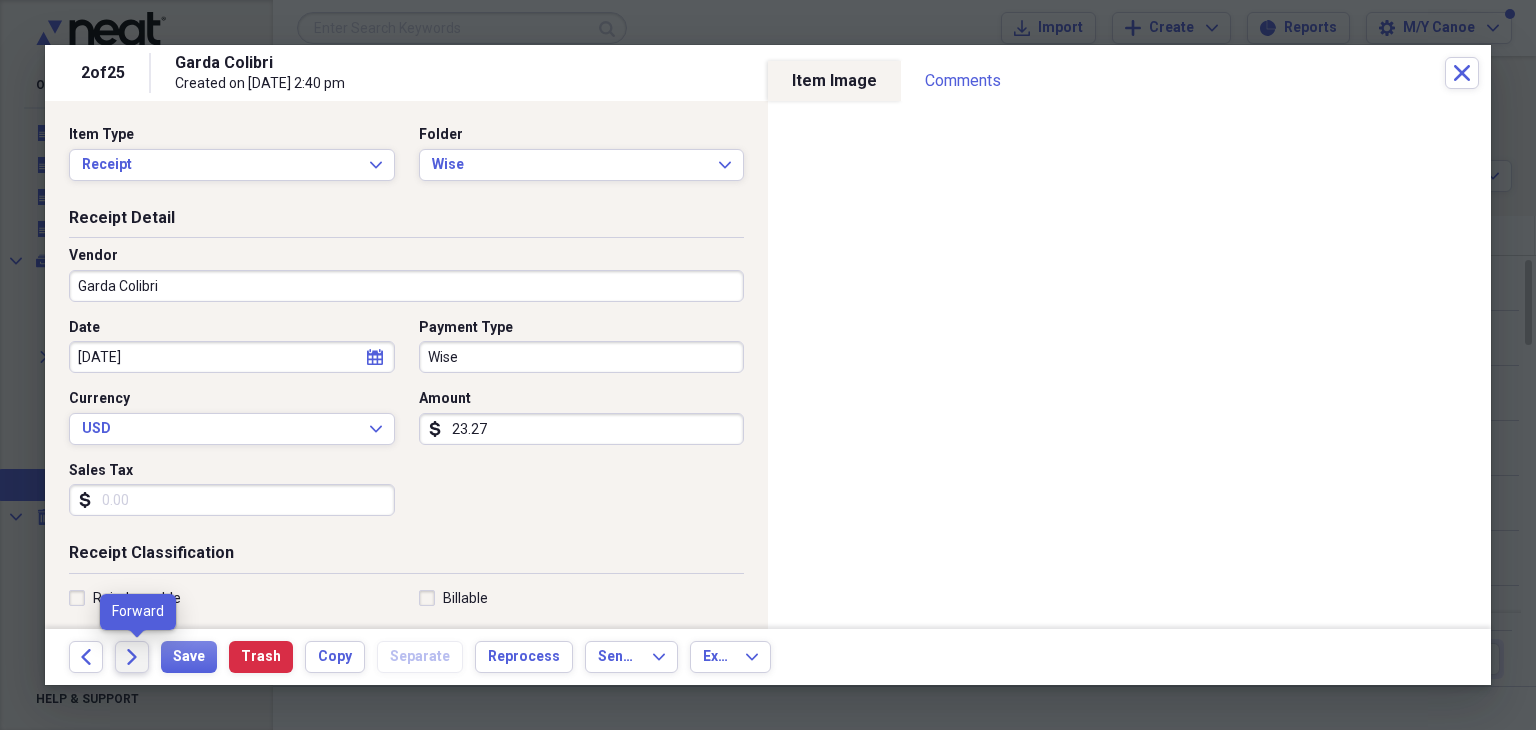 click 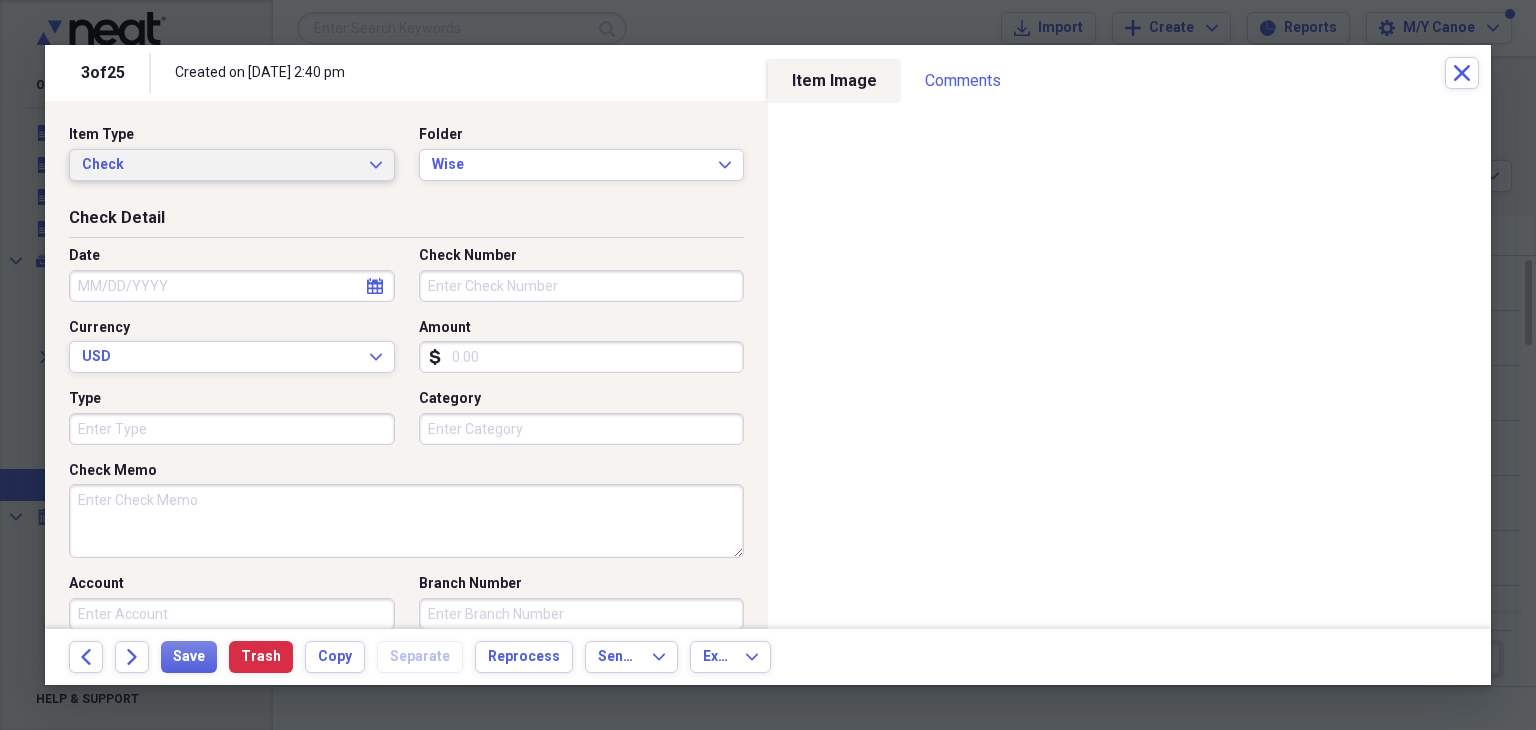 click on "Check" at bounding box center (220, 165) 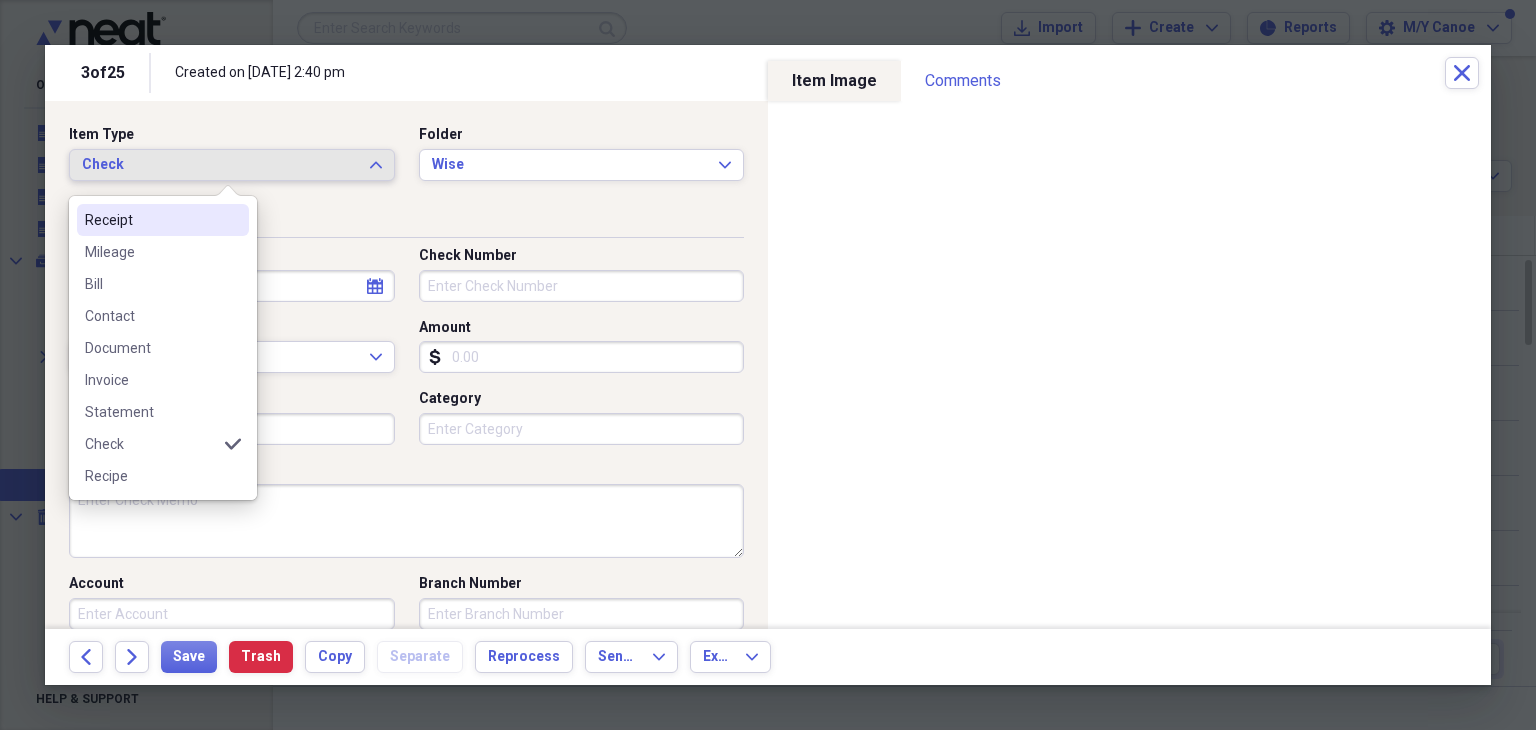 click on "Receipt" at bounding box center (151, 220) 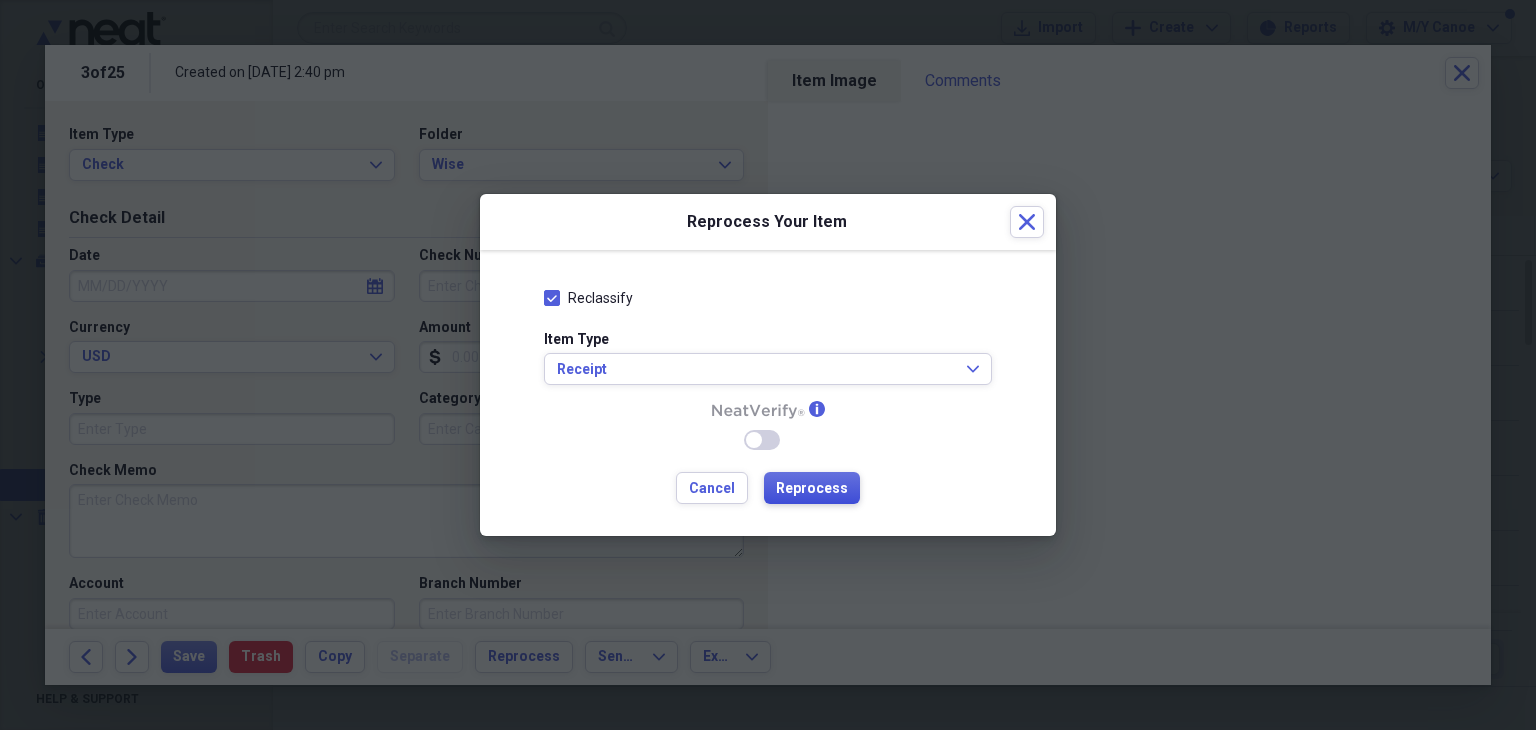 click on "Reprocess" at bounding box center [812, 489] 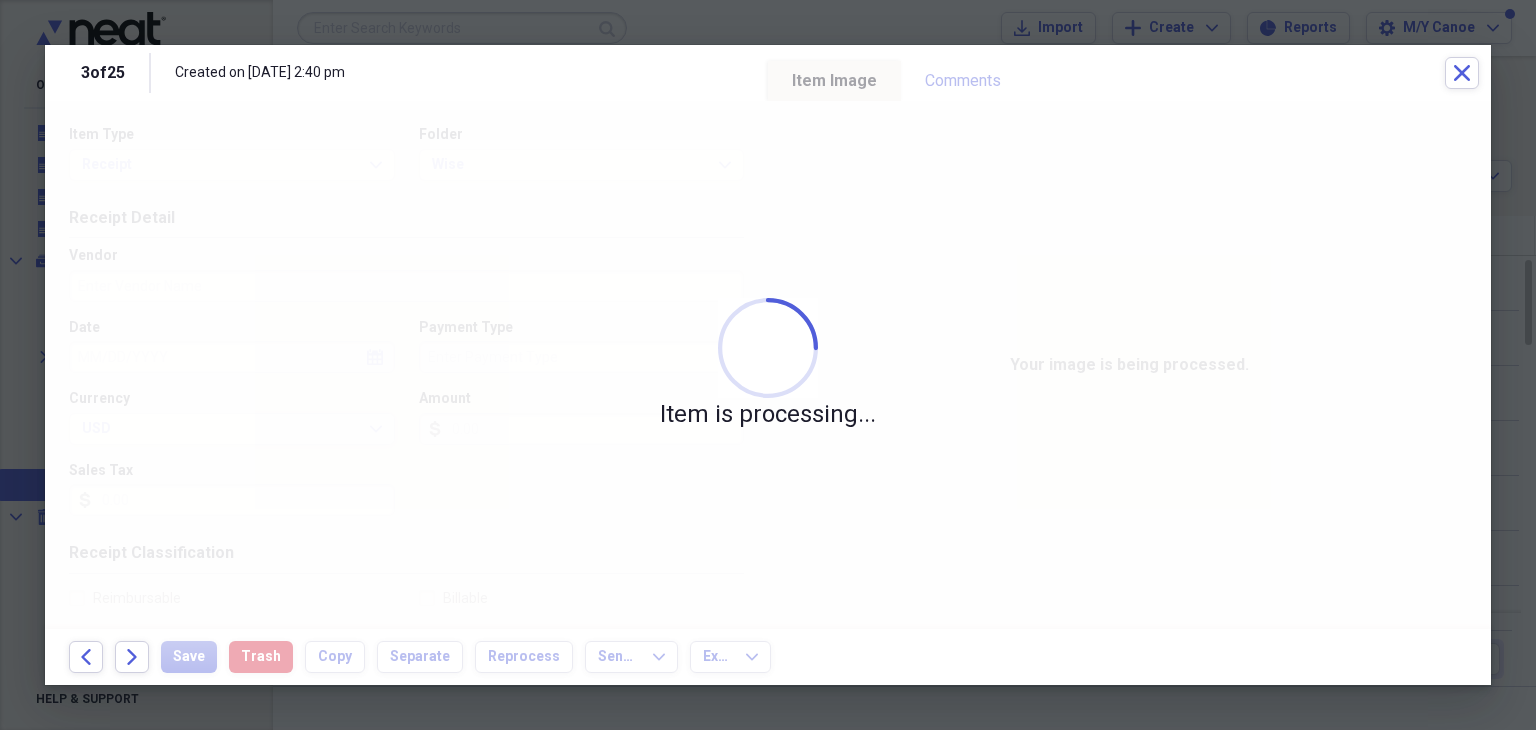 type on "[DATE]" 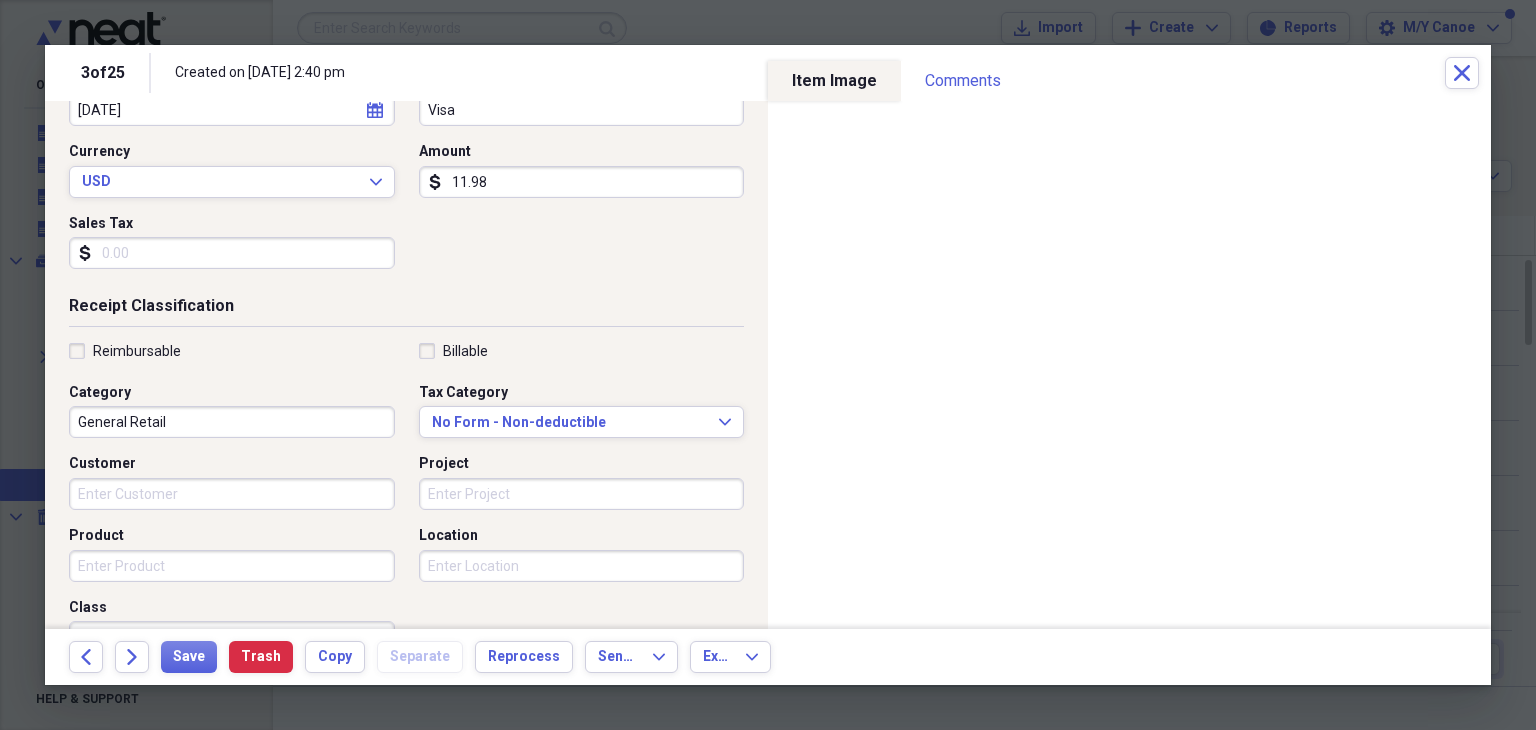 scroll, scrollTop: 268, scrollLeft: 0, axis: vertical 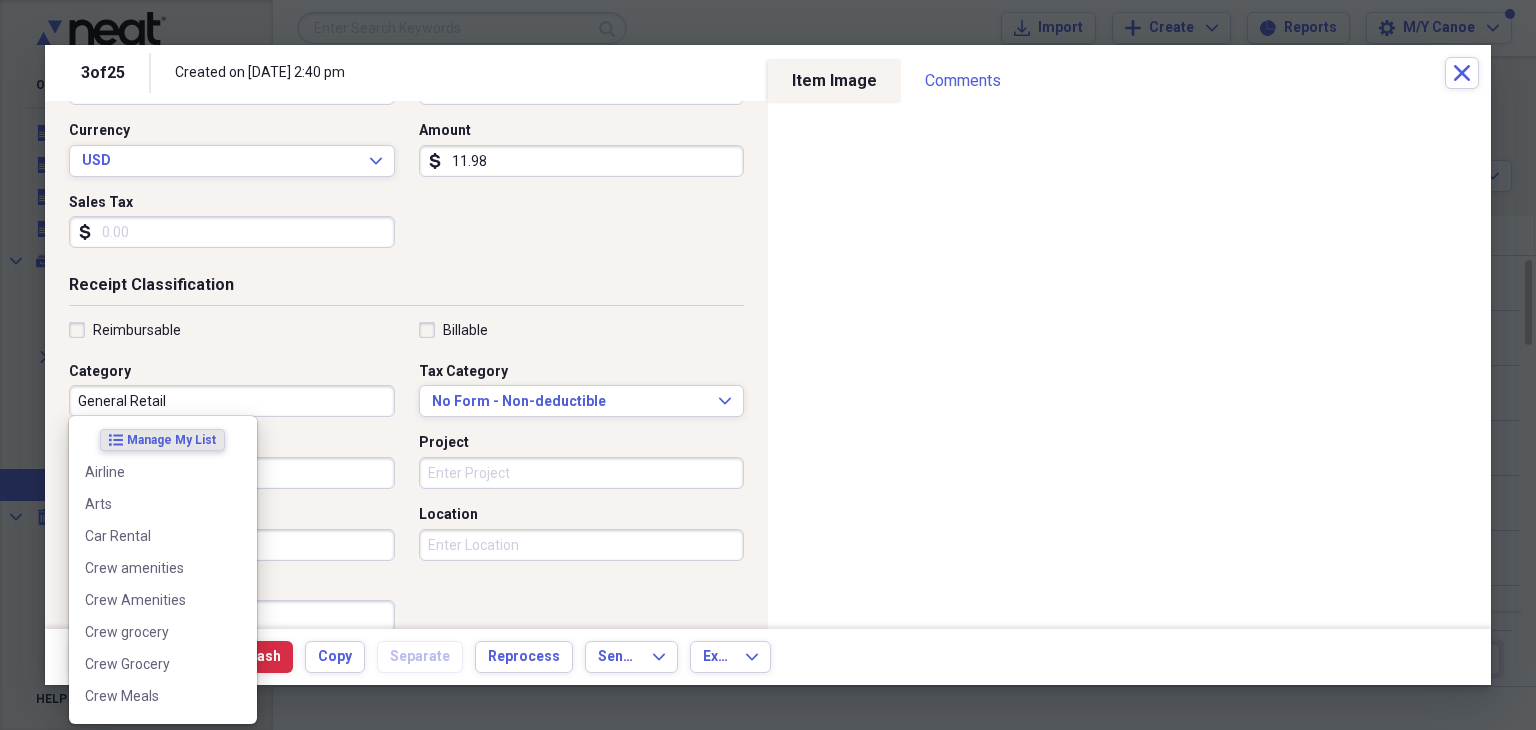 click on "General Retail" at bounding box center [232, 401] 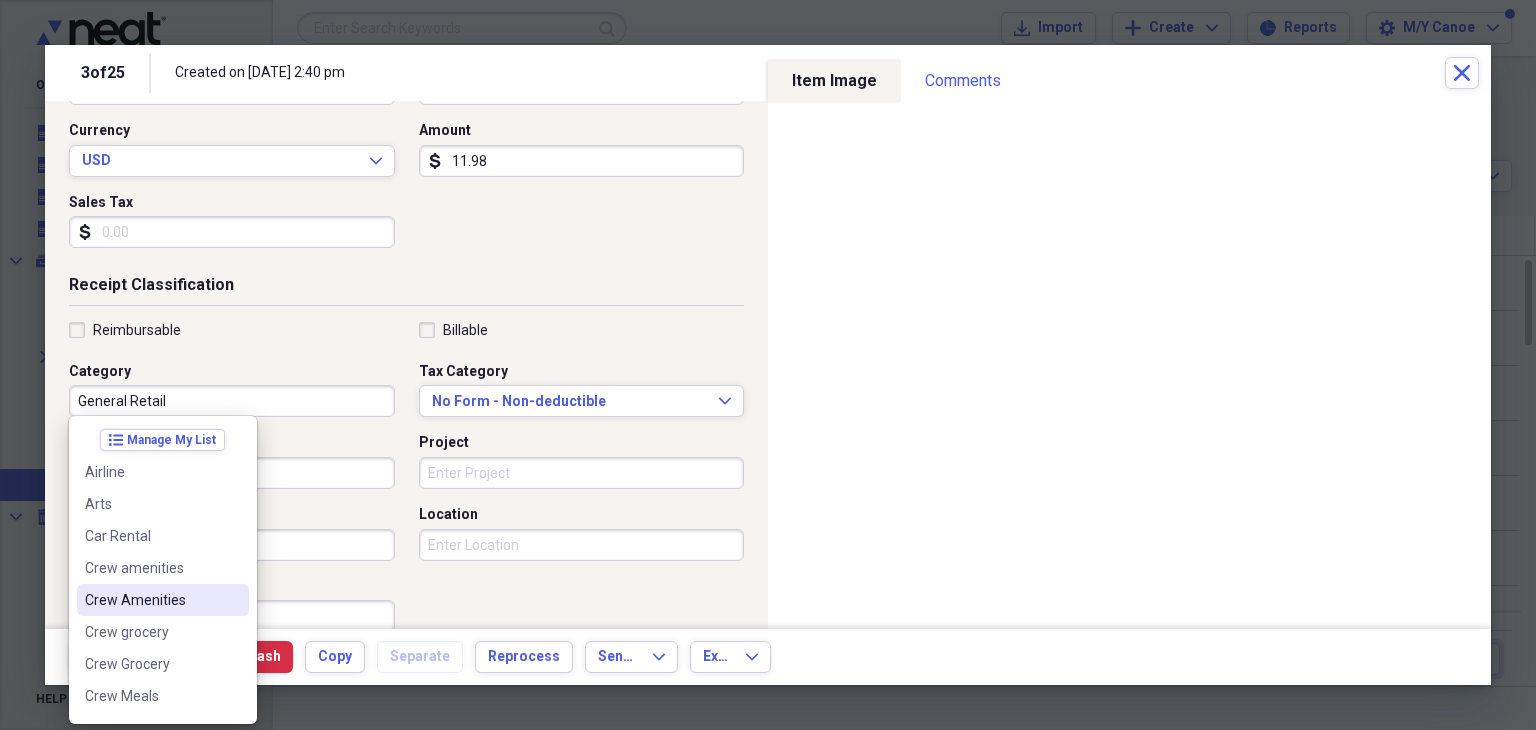 click on "Crew Amenities" at bounding box center [163, 600] 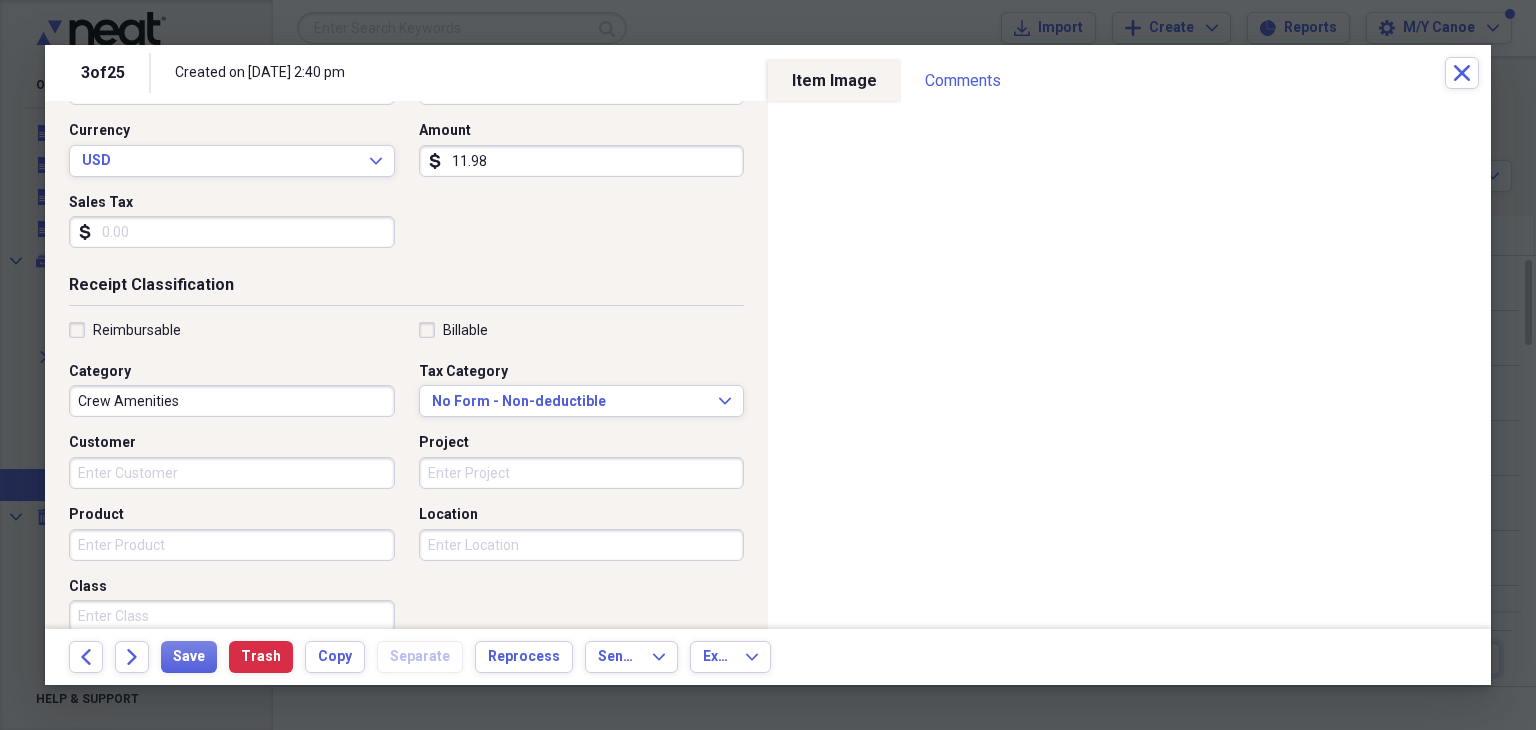 click on "Crew Amenities" at bounding box center (232, 401) 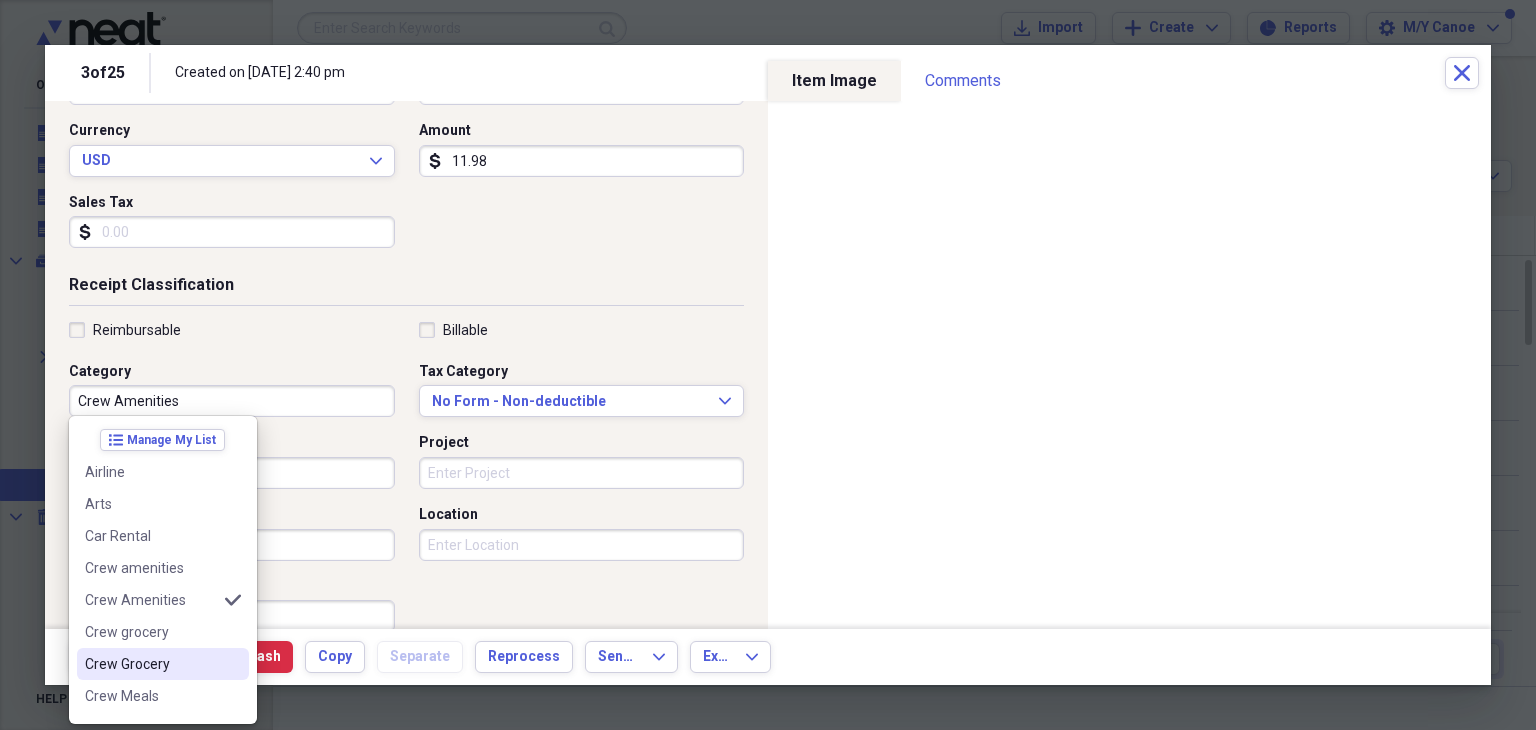 click on "Crew Grocery" at bounding box center (151, 664) 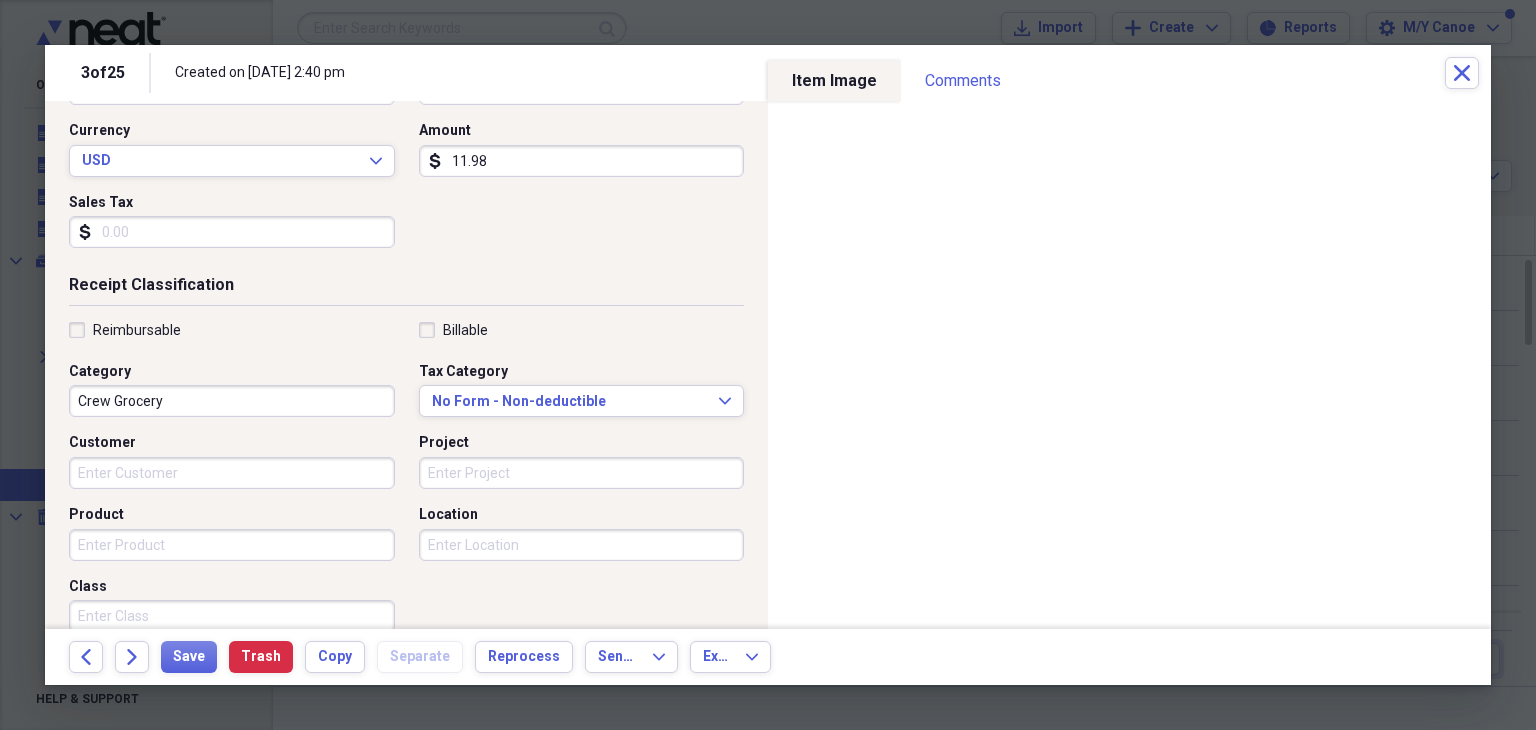 click on "11.98" at bounding box center [582, 161] 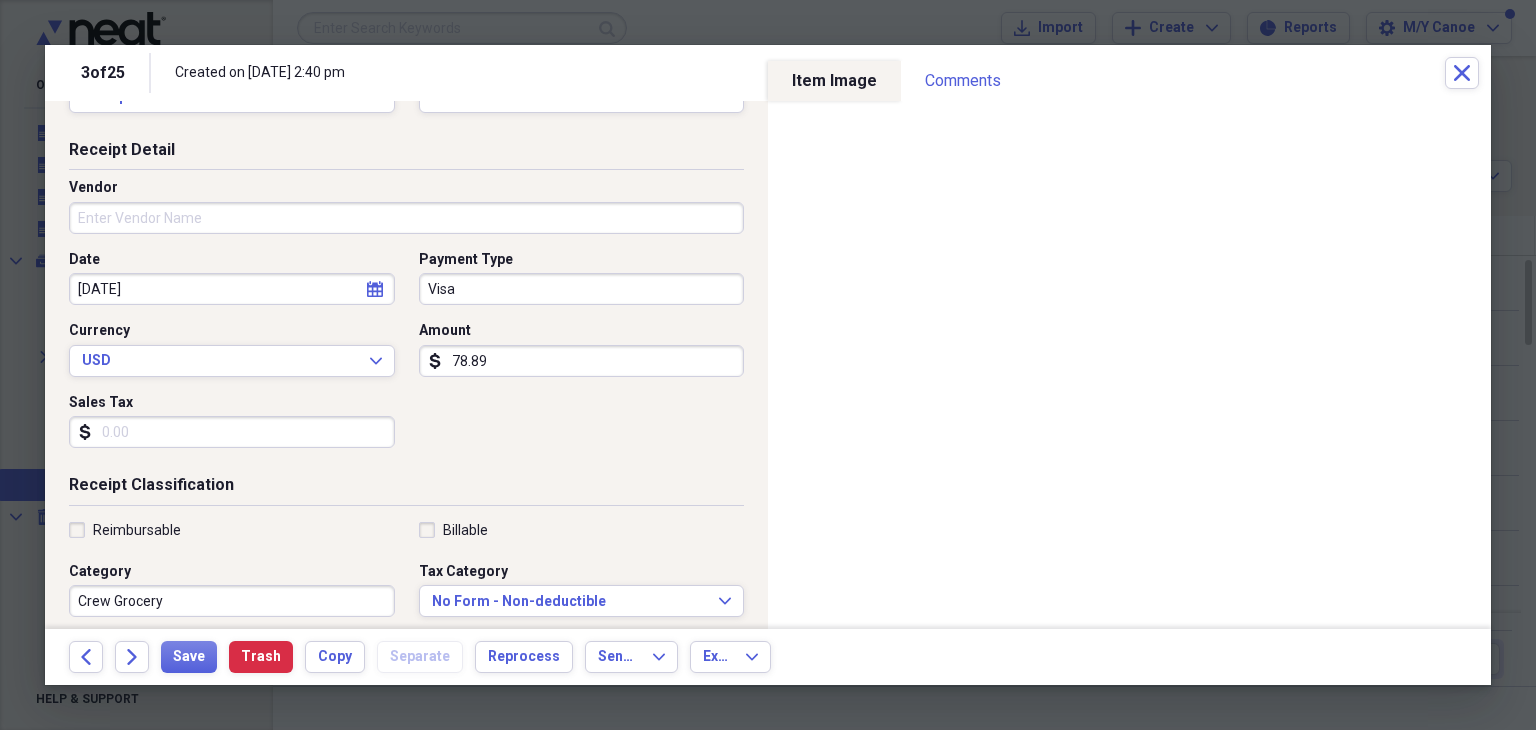 scroll, scrollTop: 30, scrollLeft: 0, axis: vertical 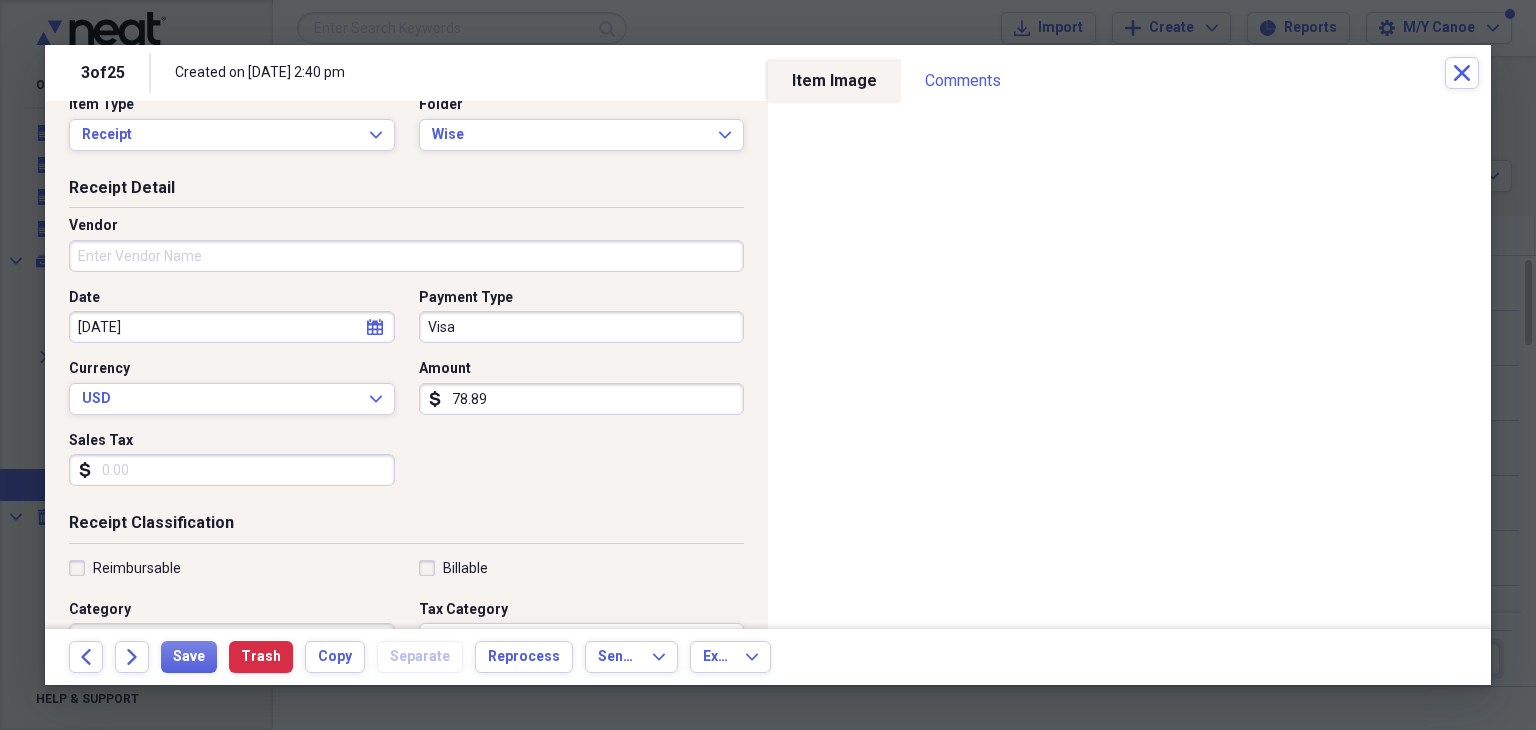 type on "78.89" 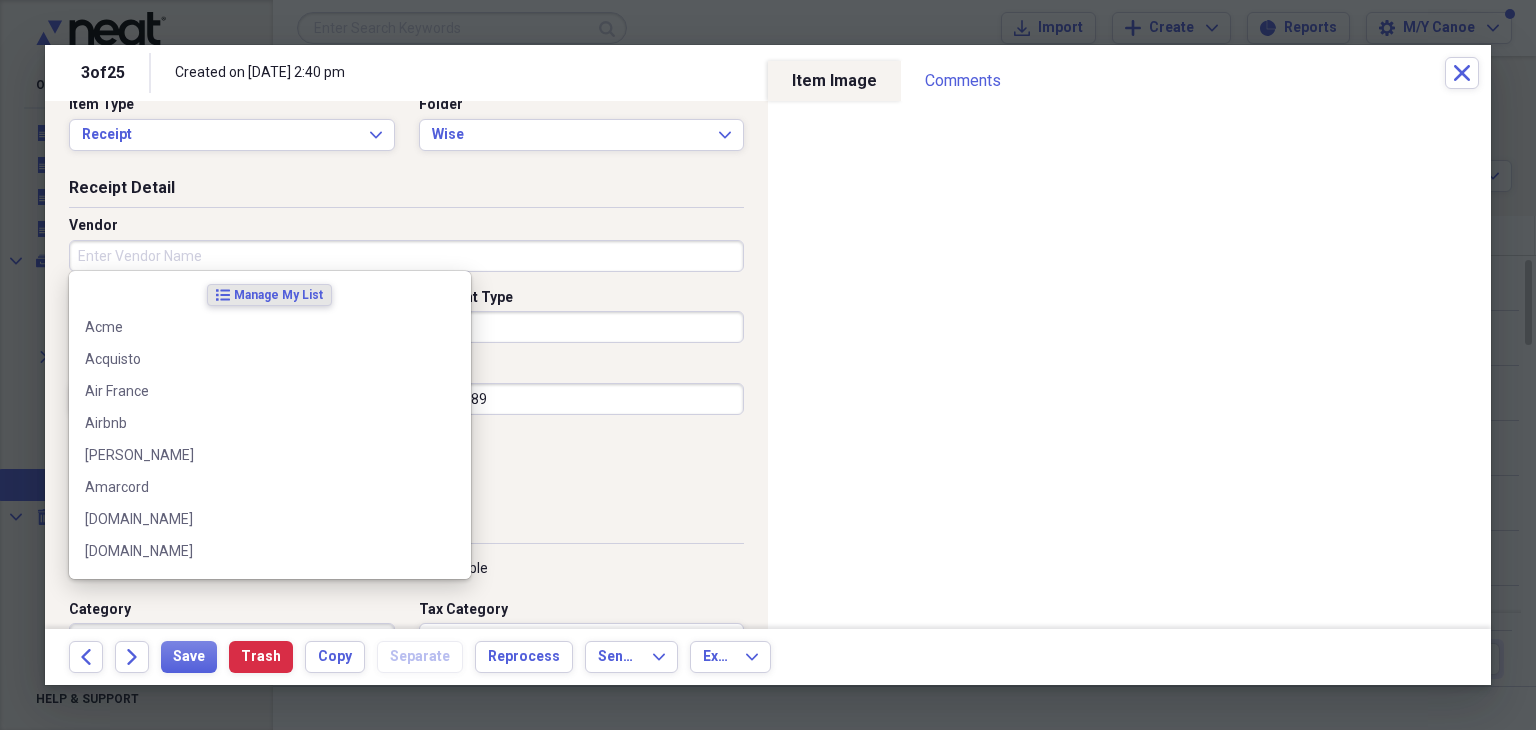 click on "Vendor" at bounding box center (406, 256) 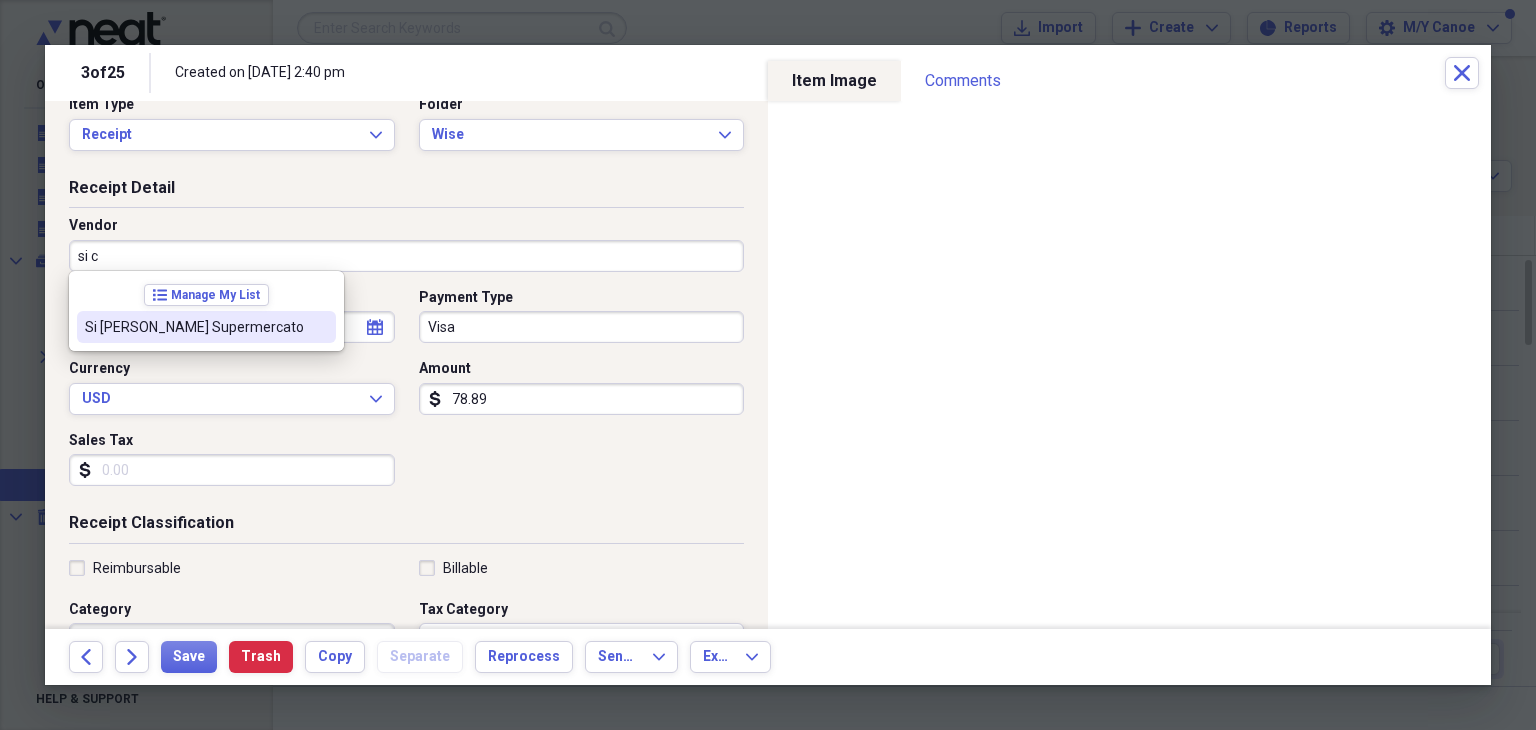 click on "Si [PERSON_NAME] Supermercato" at bounding box center (194, 327) 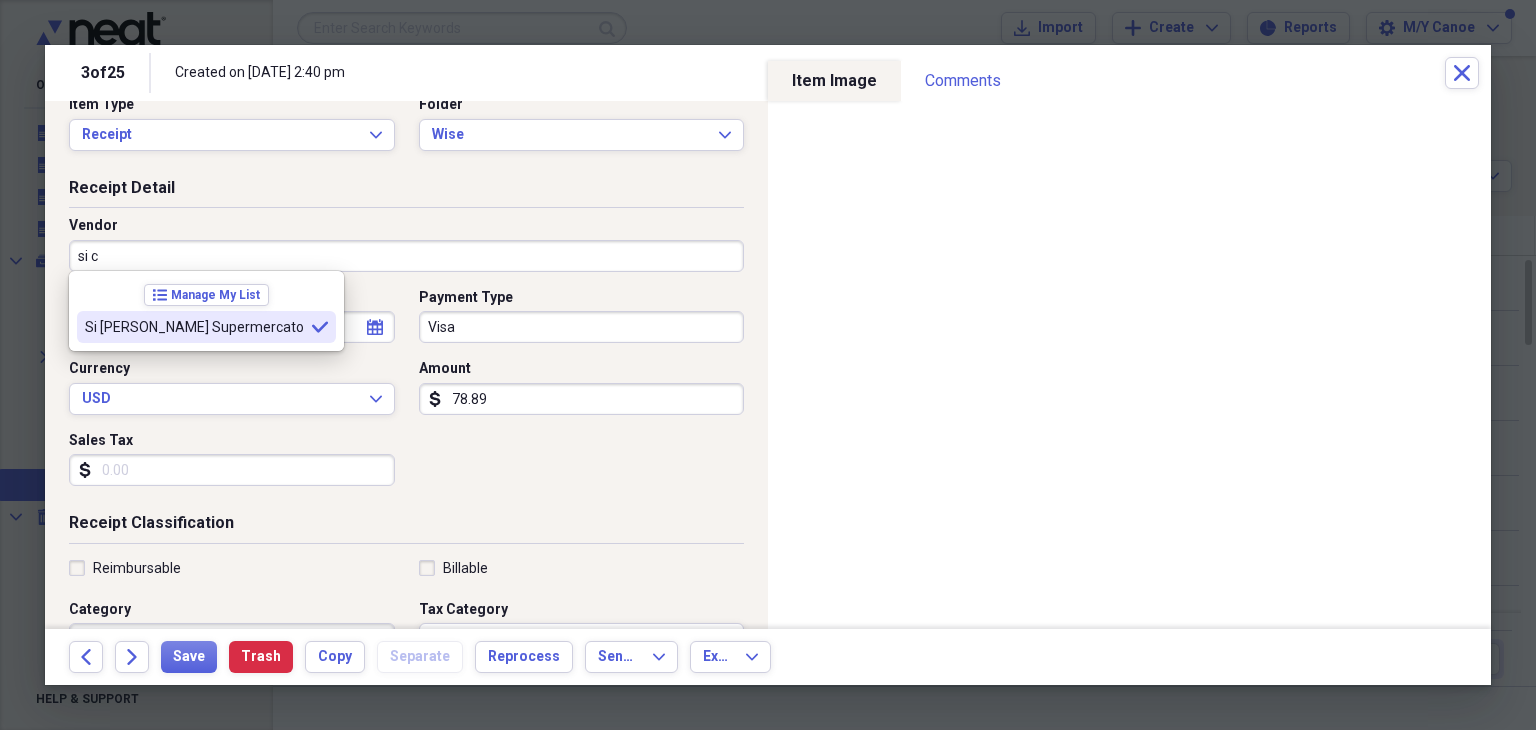 type on "Si [PERSON_NAME] Supermercato" 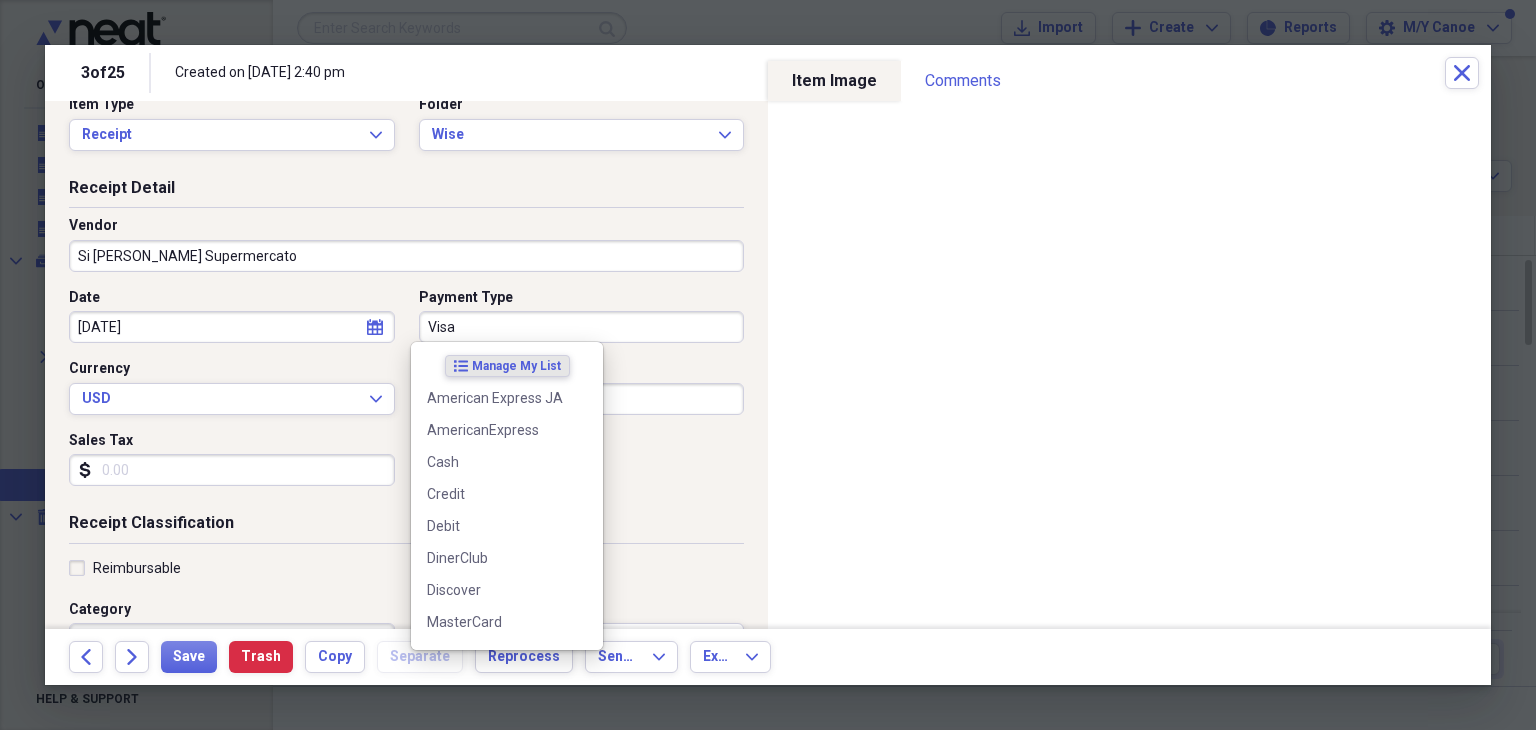 click on "Visa" at bounding box center [582, 327] 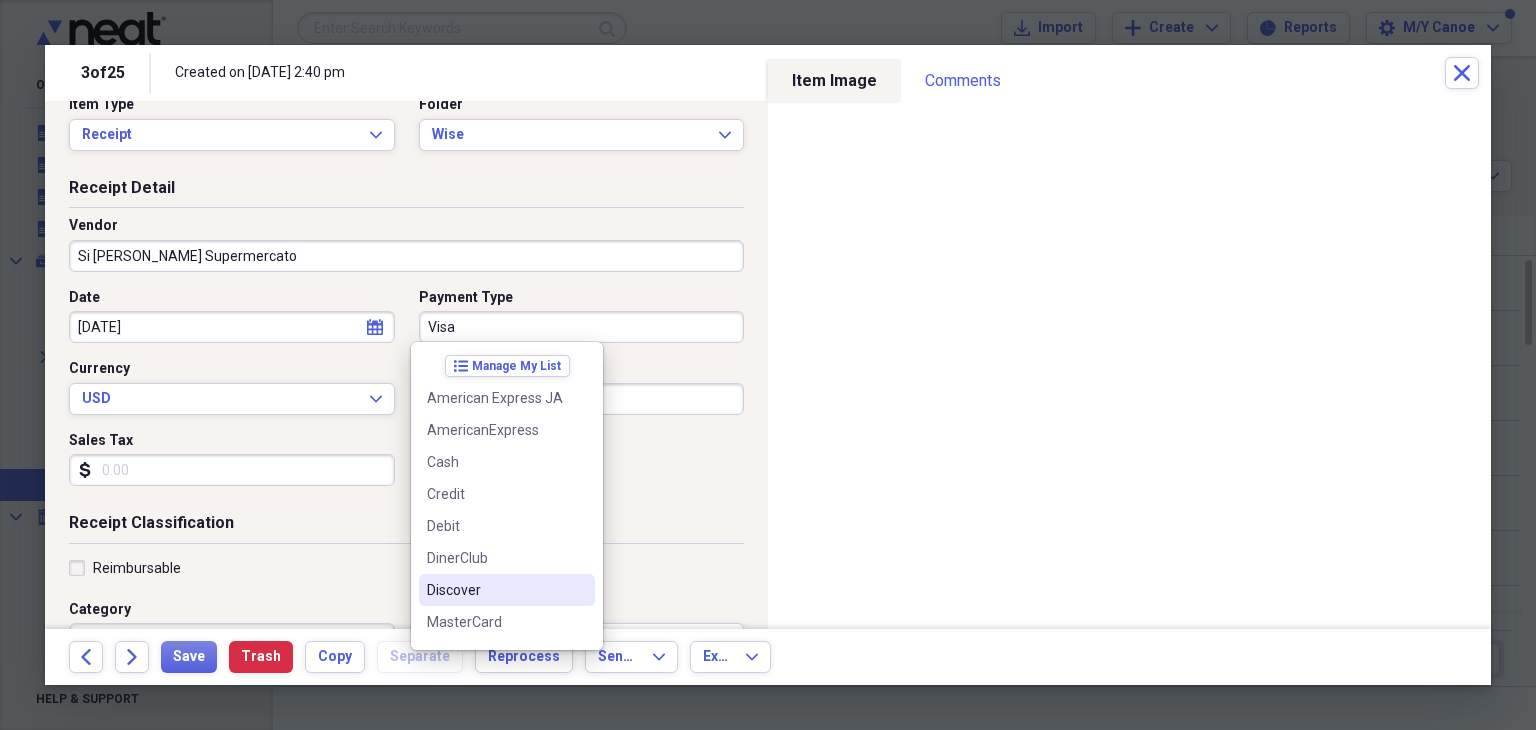 scroll, scrollTop: 124, scrollLeft: 0, axis: vertical 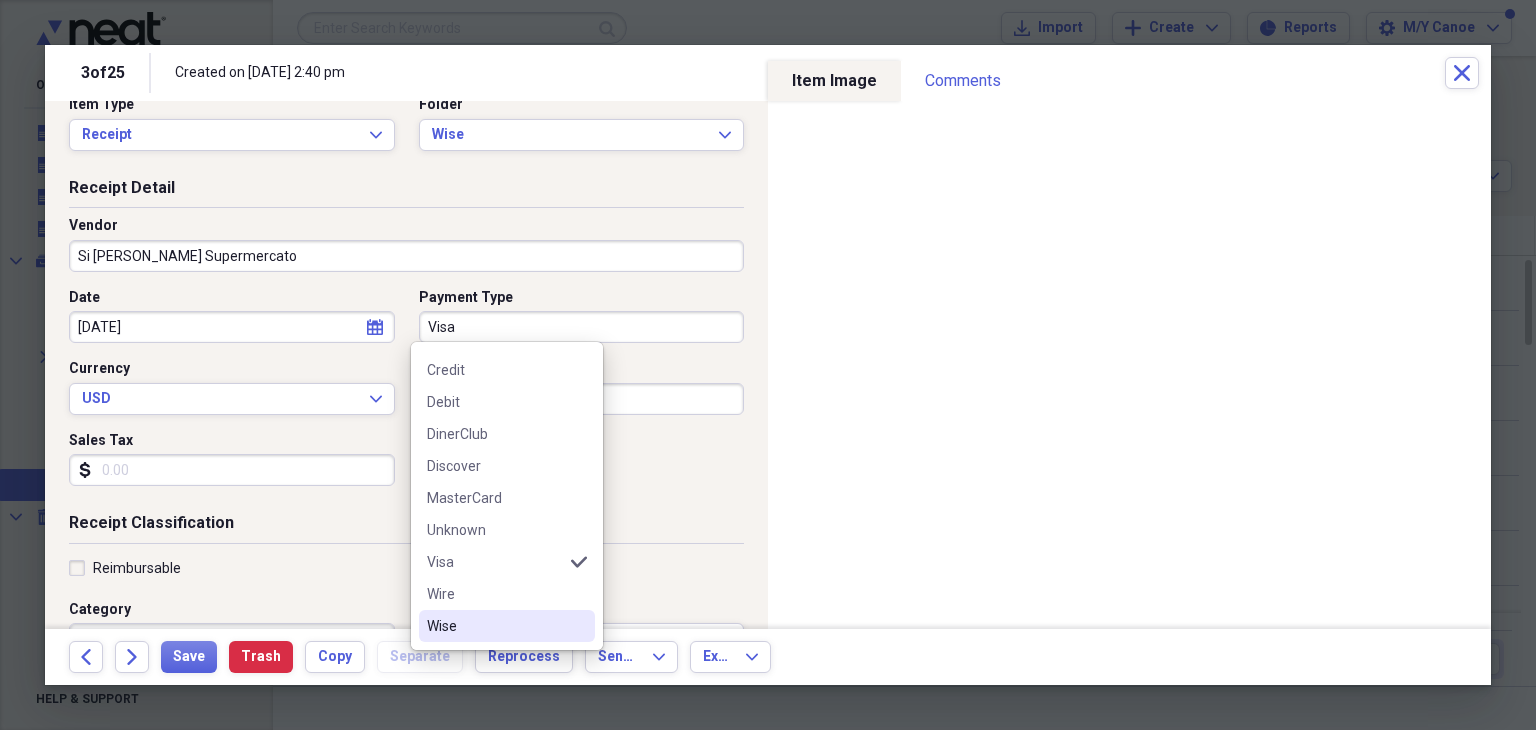 click on "Wise" at bounding box center (495, 626) 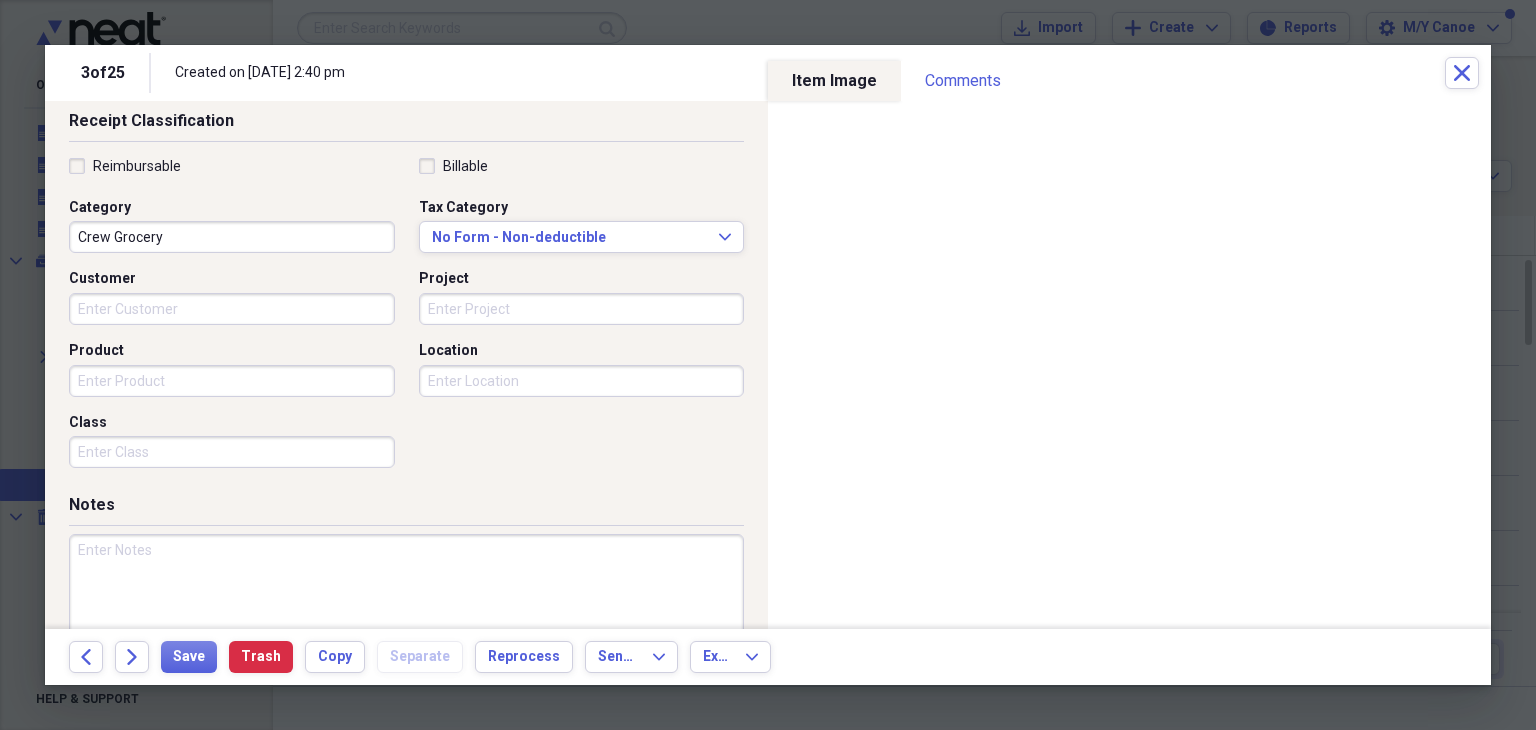 scroll, scrollTop: 436, scrollLeft: 0, axis: vertical 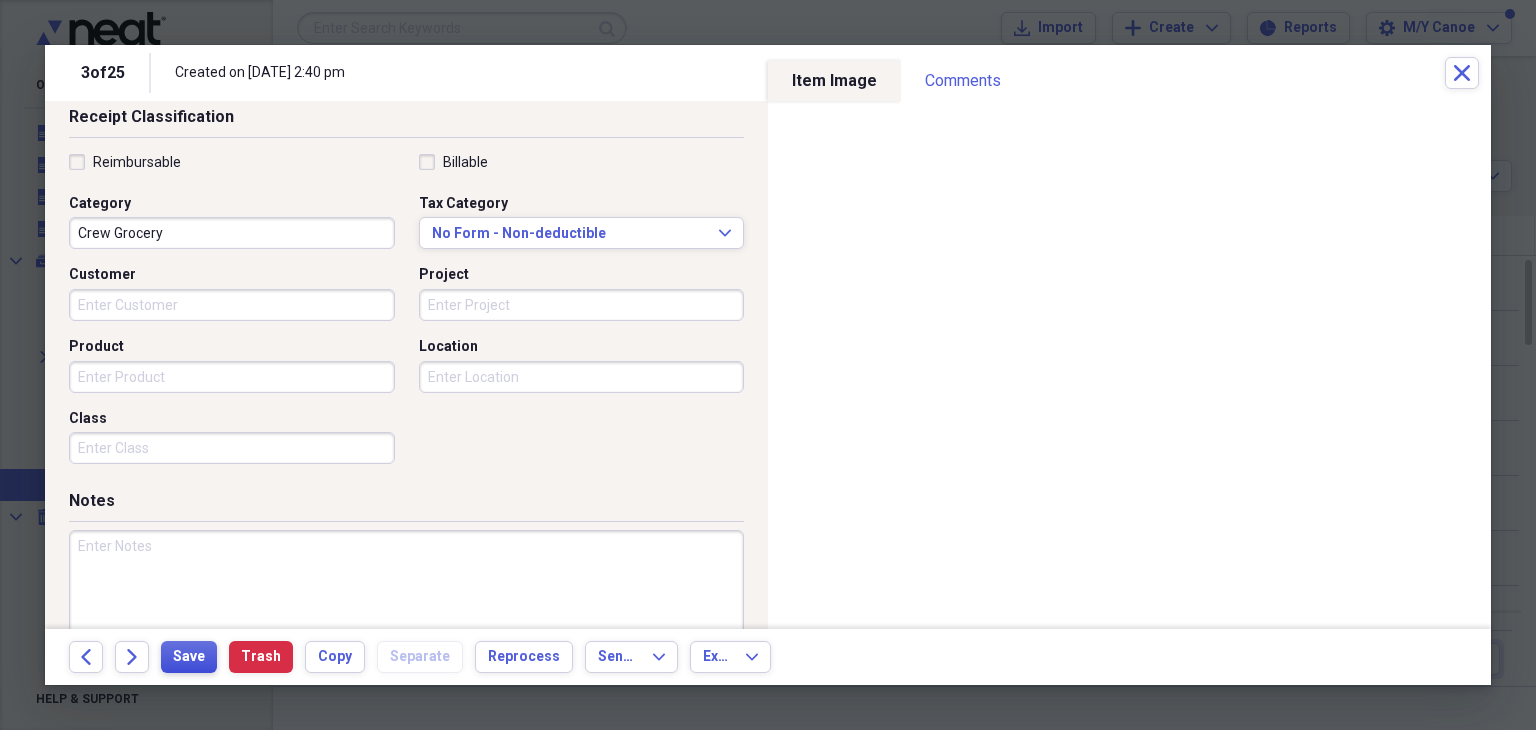 click on "Save" at bounding box center [189, 657] 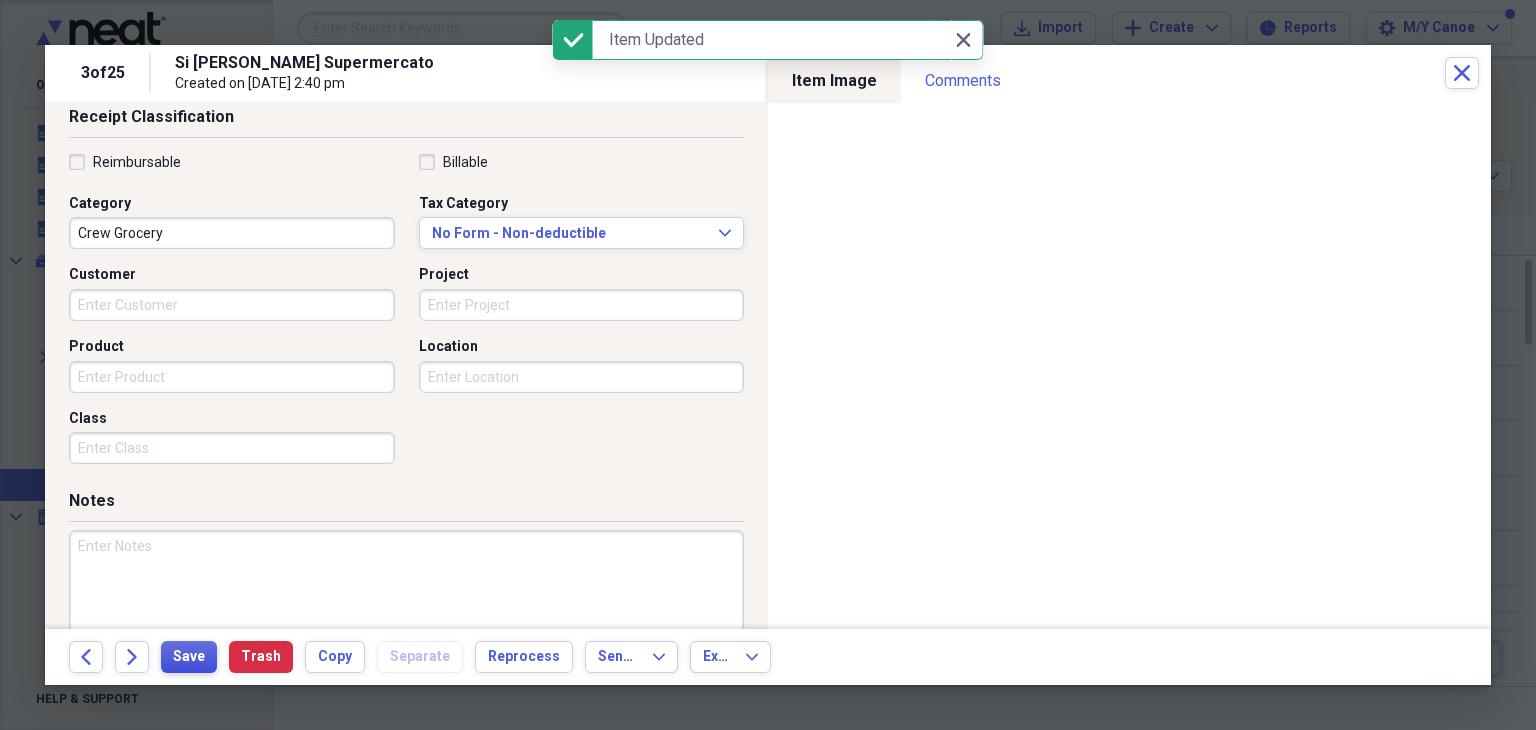 scroll, scrollTop: 0, scrollLeft: 0, axis: both 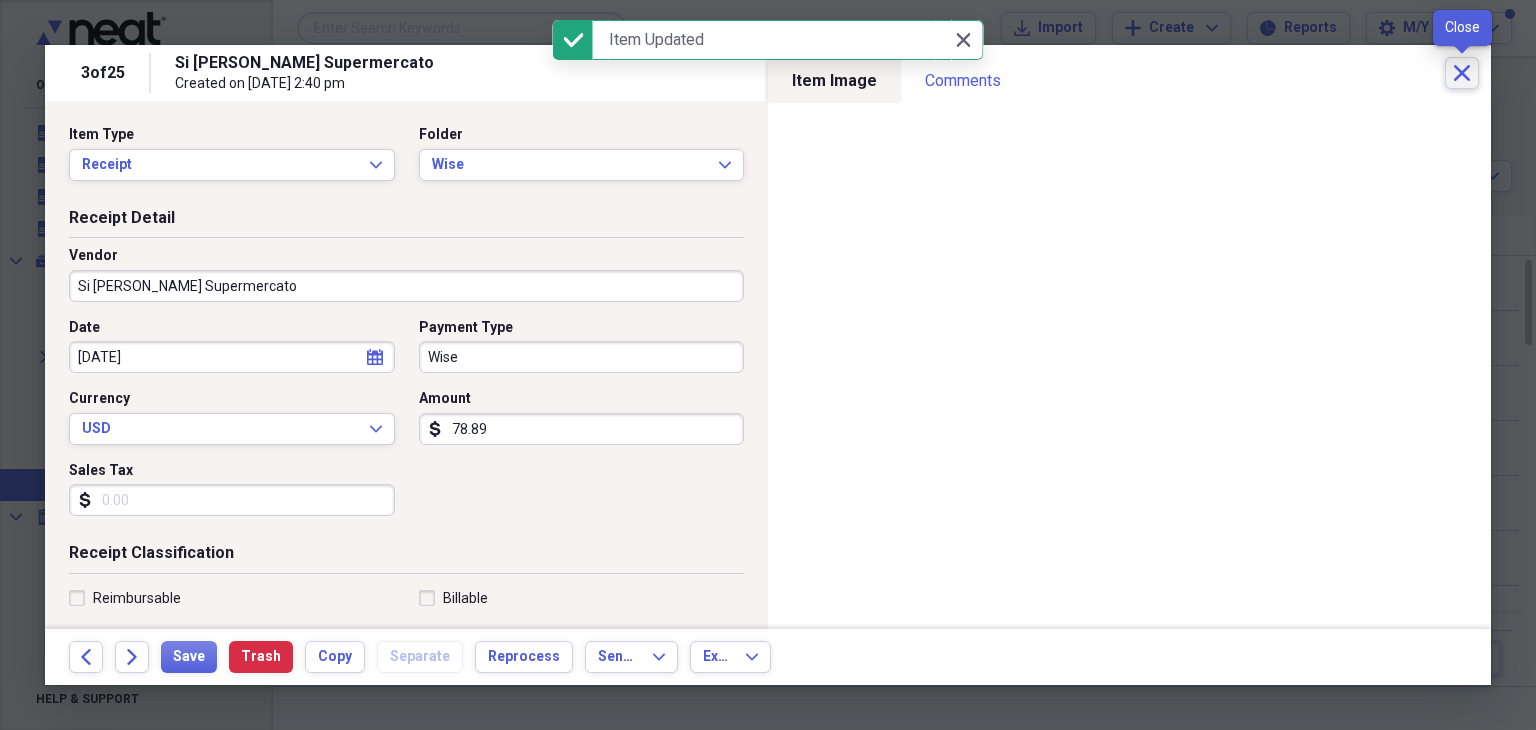 click on "Close" at bounding box center [1462, 73] 